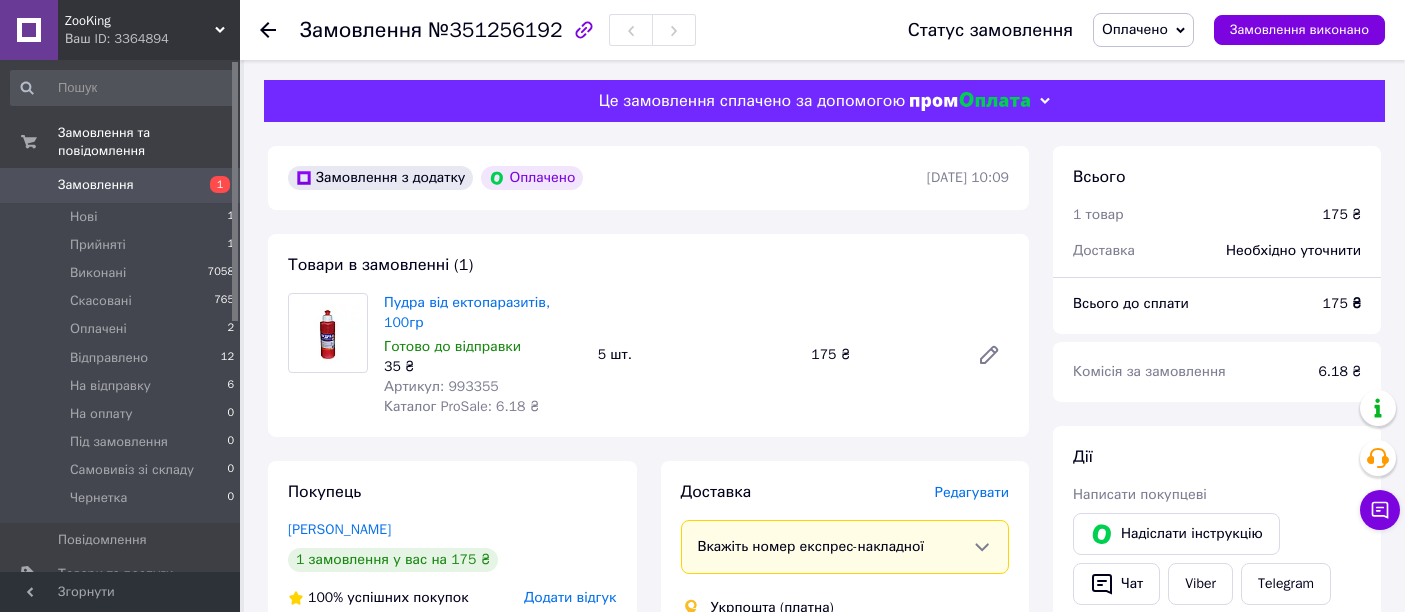 scroll, scrollTop: 0, scrollLeft: 0, axis: both 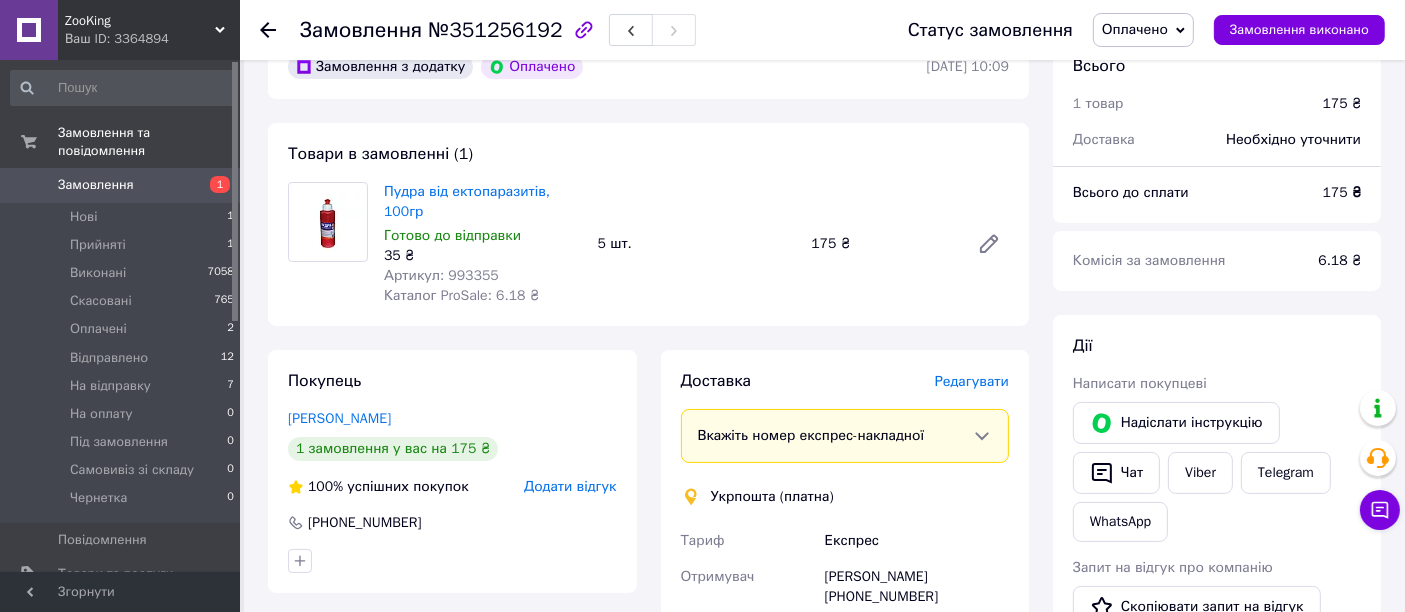 click on "Редагувати" at bounding box center (972, 381) 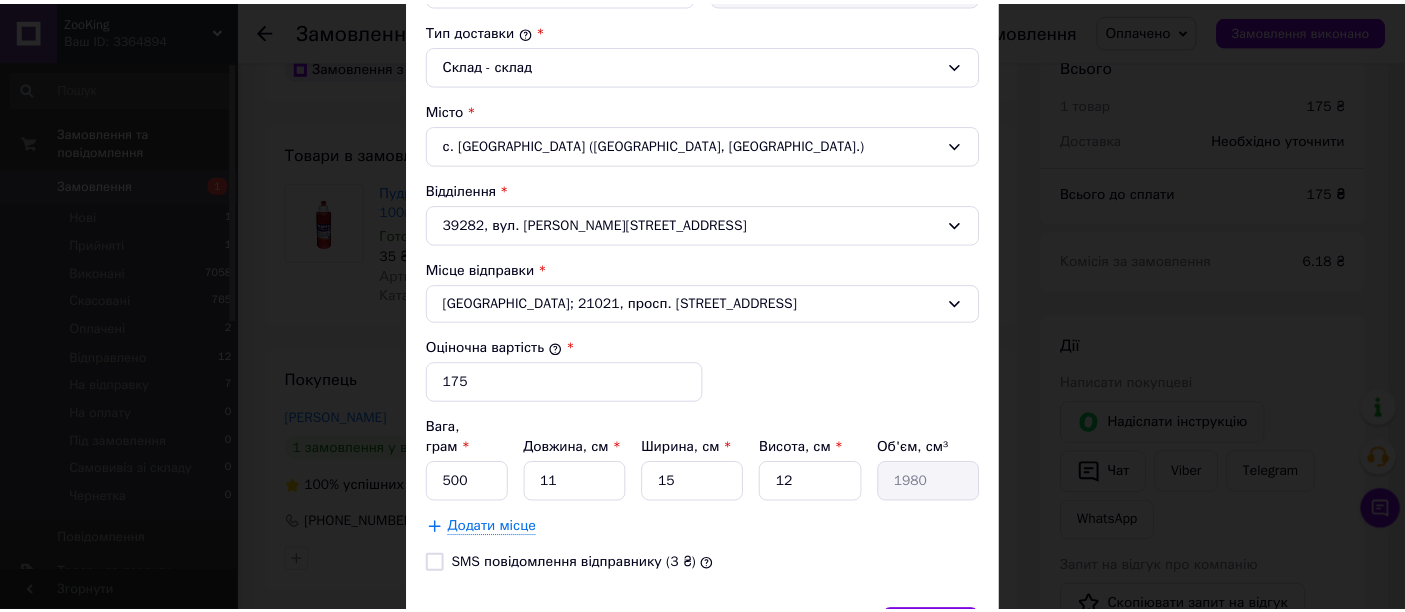 scroll, scrollTop: 631, scrollLeft: 0, axis: vertical 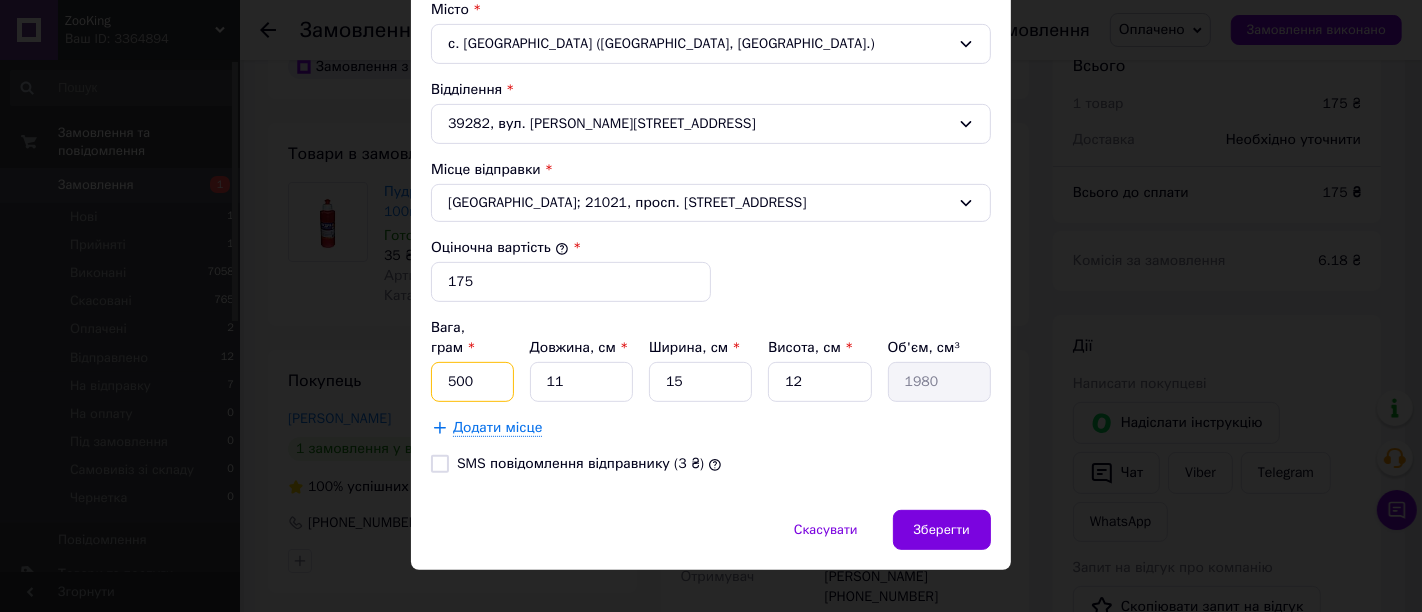 click on "500" at bounding box center [472, 382] 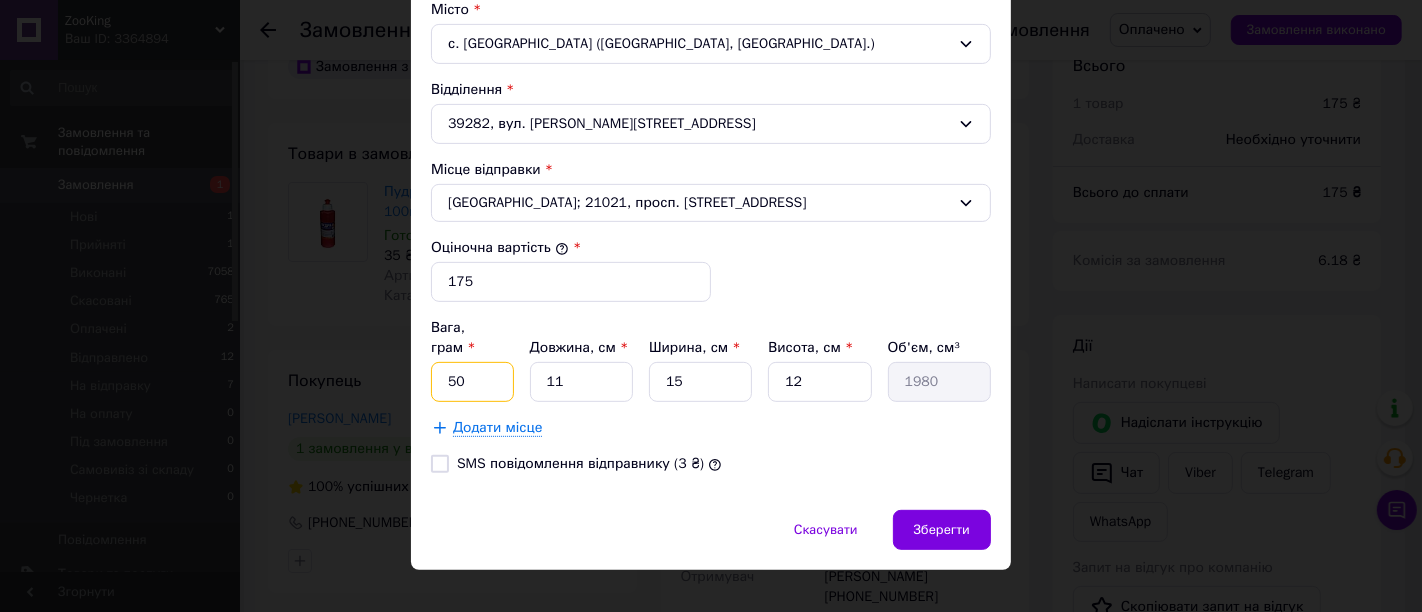 type on "5" 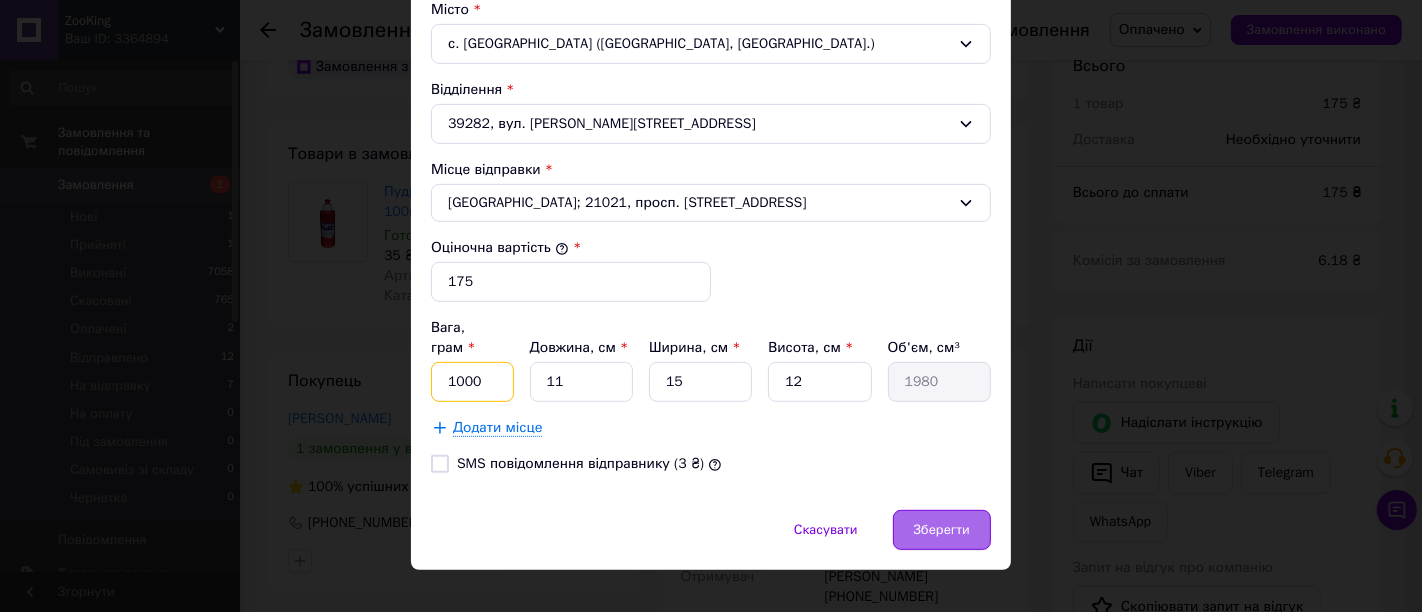 type on "1000" 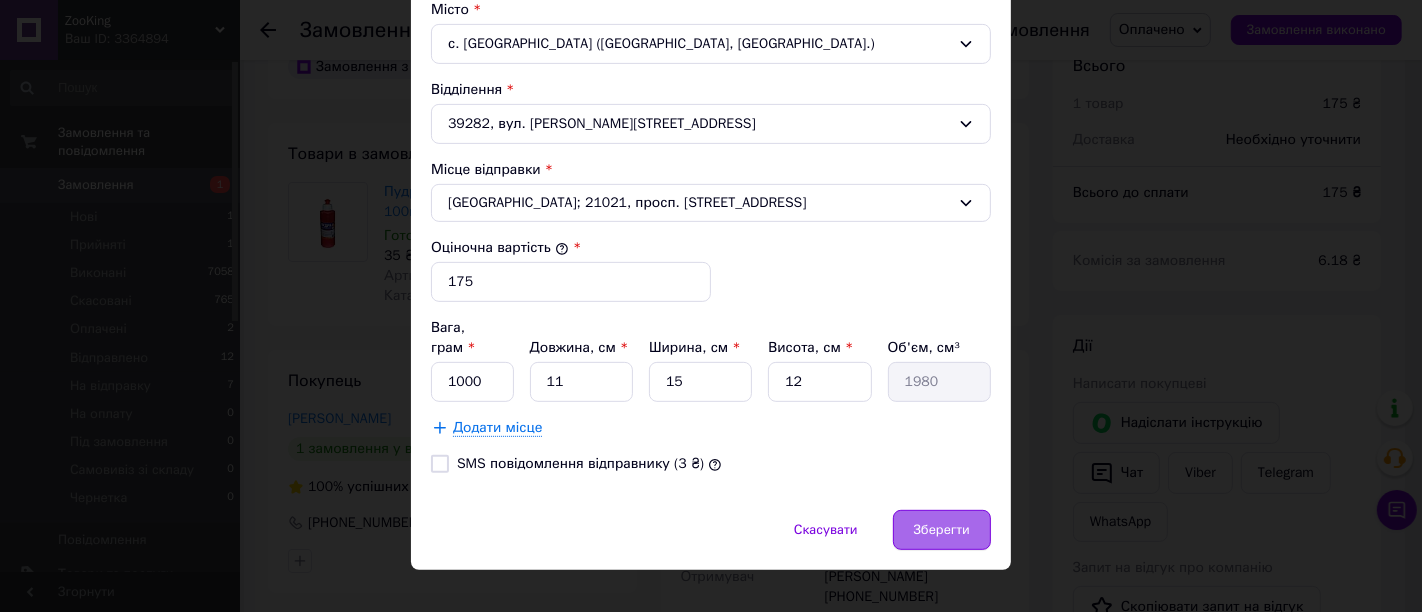 click on "Зберегти" at bounding box center (942, 530) 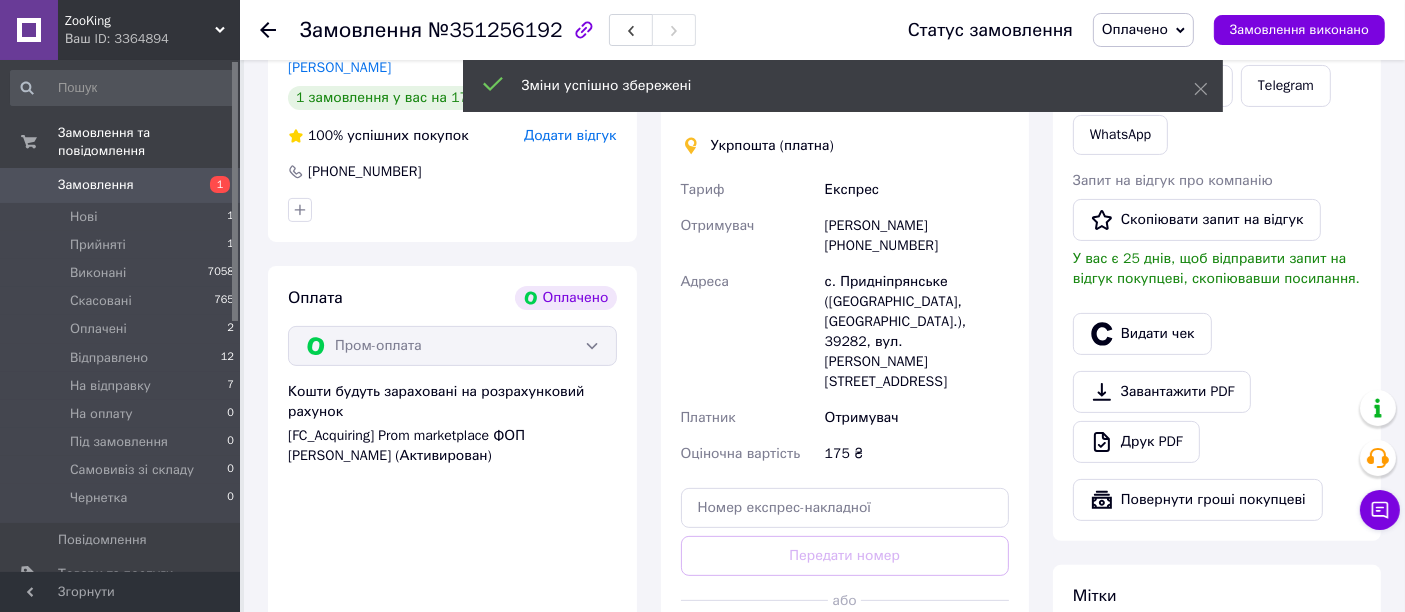 scroll, scrollTop: 555, scrollLeft: 0, axis: vertical 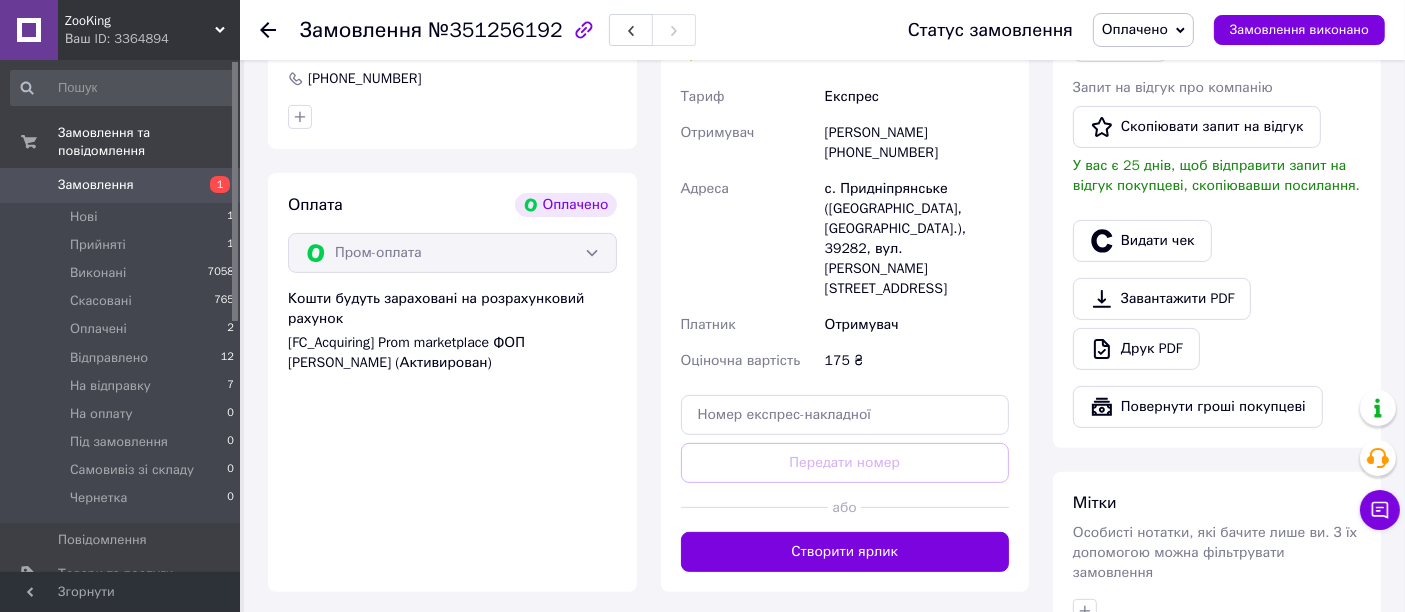 click on "Доставка Редагувати Вкажіть номер експрес-накладної Обов'язково введіть номер експрес-накладної,
якщо створювали її не на цій сторінці. У разі,
якщо номер ЕН не буде доданий, ми не зможемо
виплатити гроші за замовлення Мобільний номер покупця (із замовлення) повинен відповідати номеру отримувача за накладною Укрпошта (платна) Тариф Експрес Отримувач Дмитро Жуков +380672251515 Адреса с. Придніпрянське (Полтавська обл., Полтавський р-н.), 39282, вул. Сергія Герасименка, 31 Платник Отримувач Оціночна вартість 175 ₴ Передати номер або Створити ярлик Тариф     * Експрес" at bounding box center [845, 249] 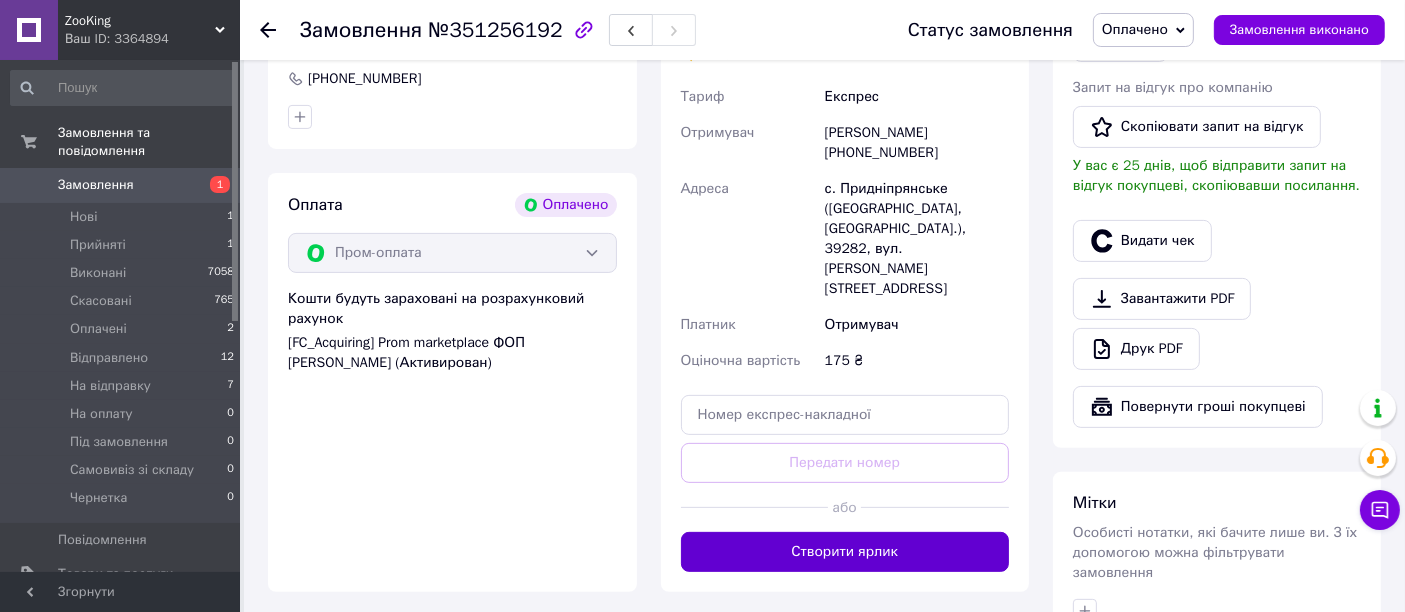 click on "Створити ярлик" at bounding box center [845, 552] 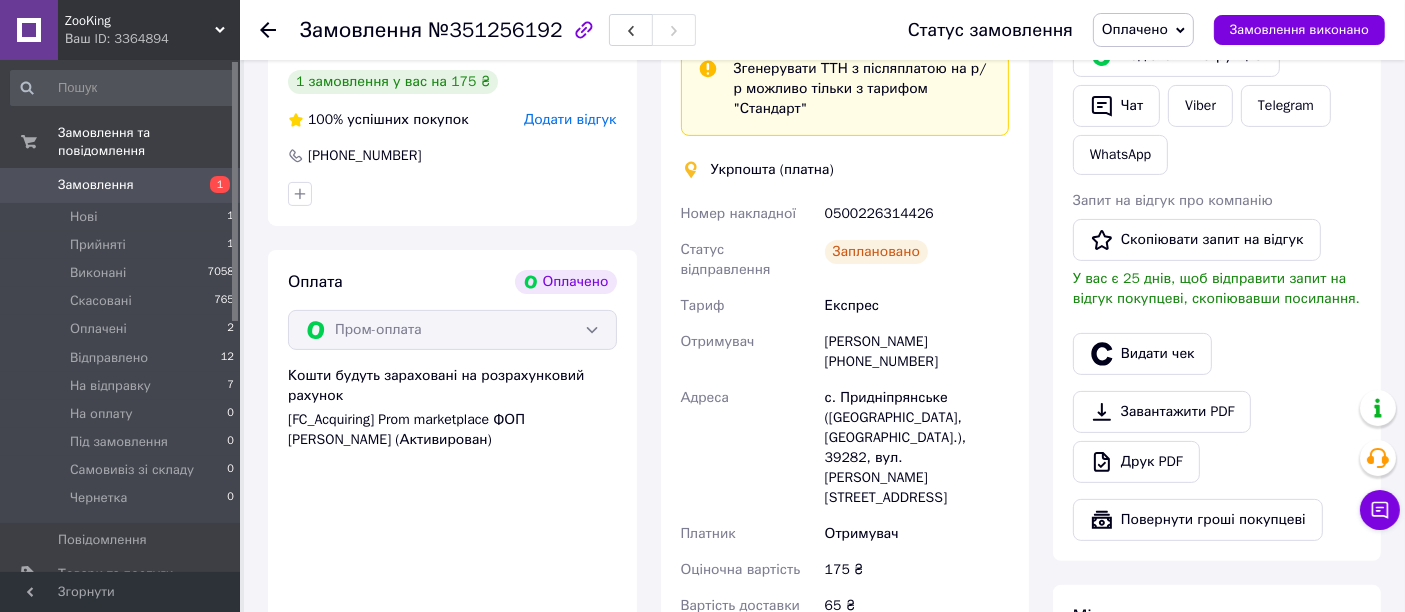 scroll, scrollTop: 444, scrollLeft: 0, axis: vertical 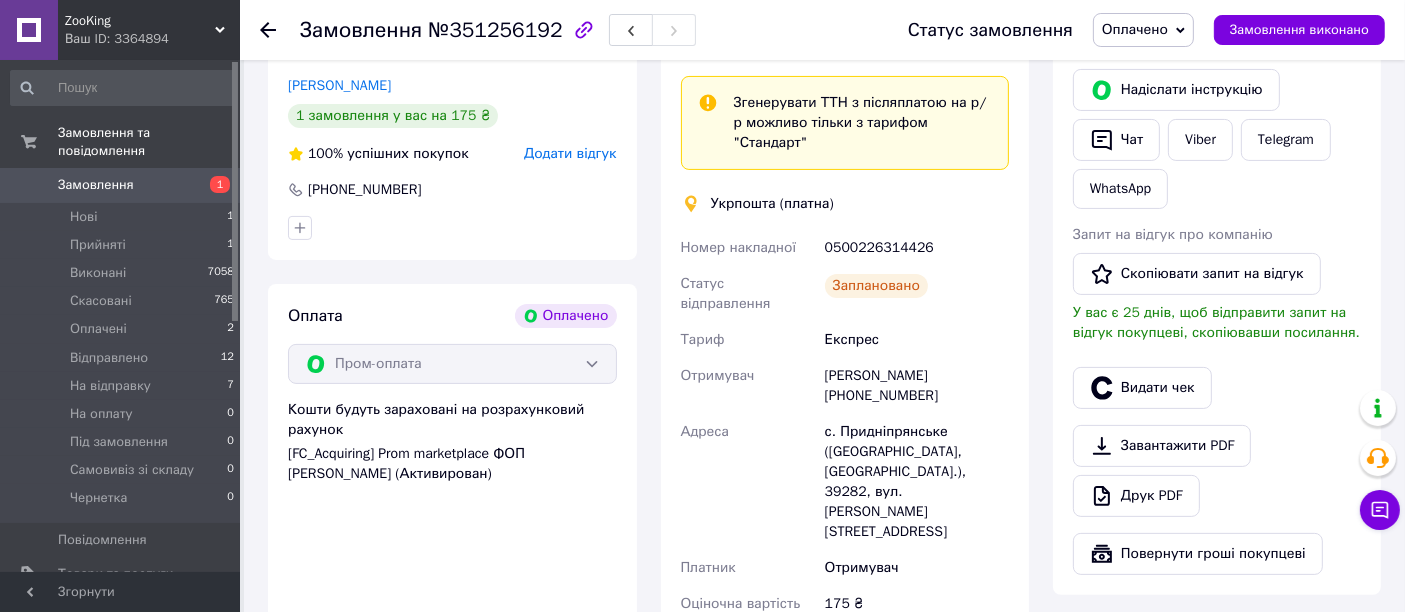 click on "0500226314426" at bounding box center [917, 248] 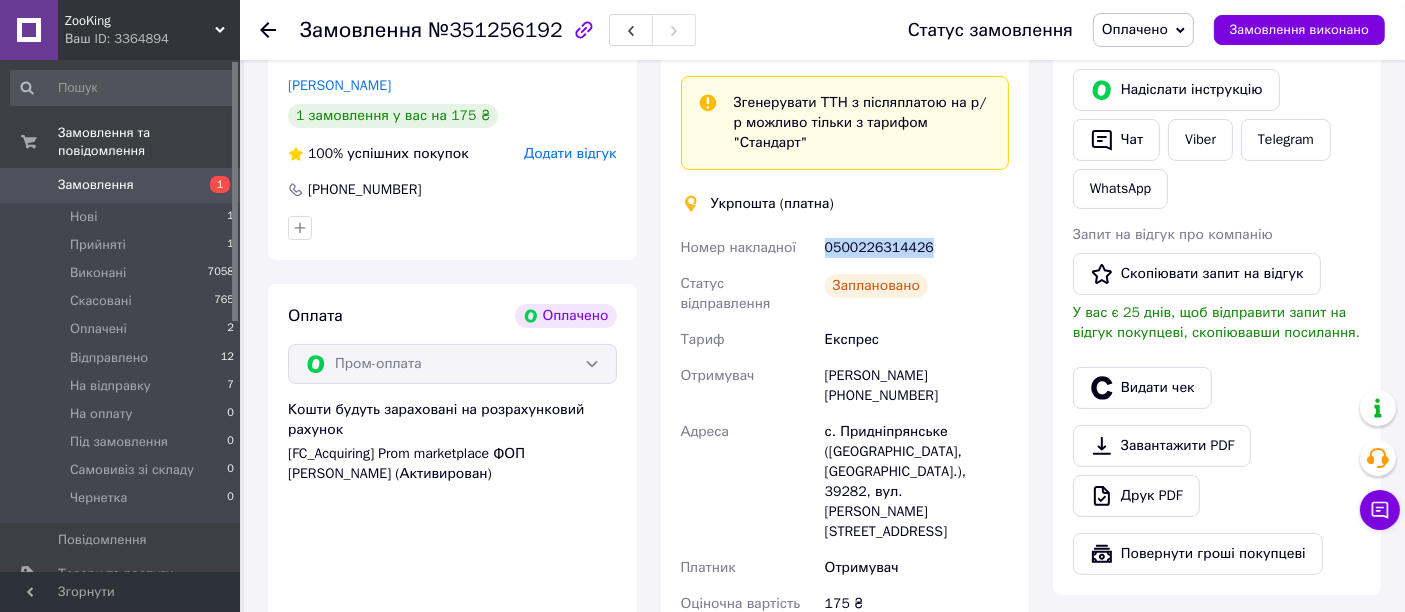 click on "0500226314426" at bounding box center [917, 248] 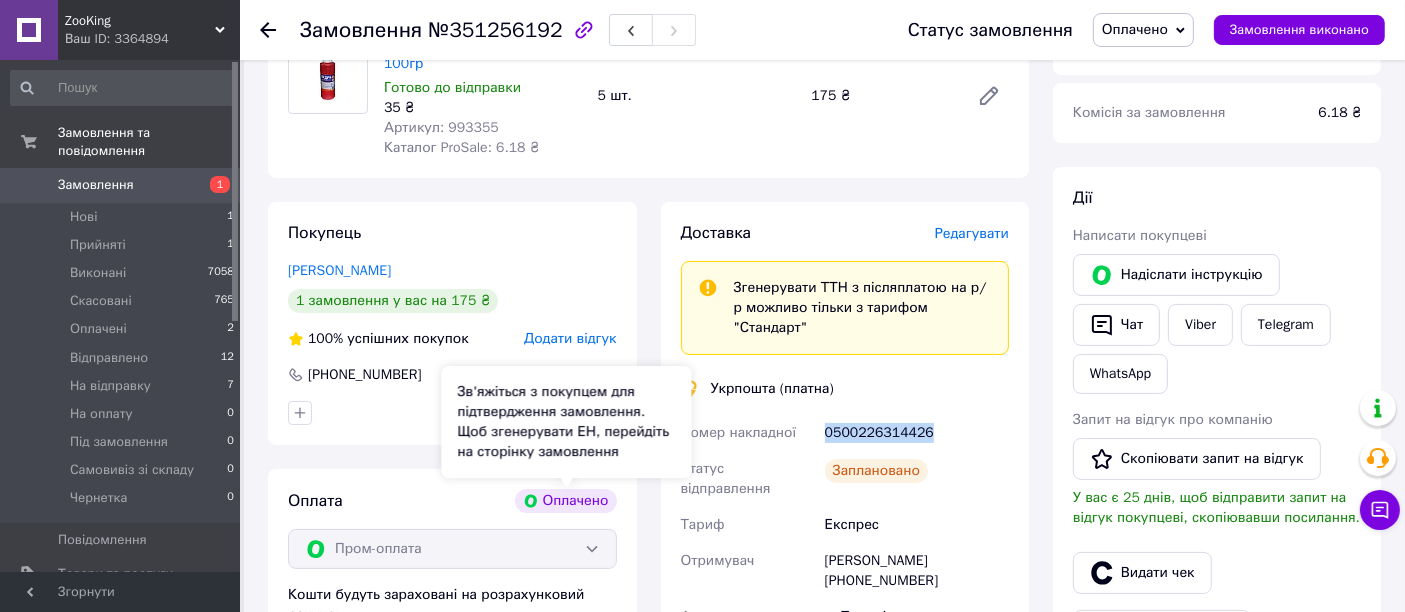 scroll, scrollTop: 0, scrollLeft: 0, axis: both 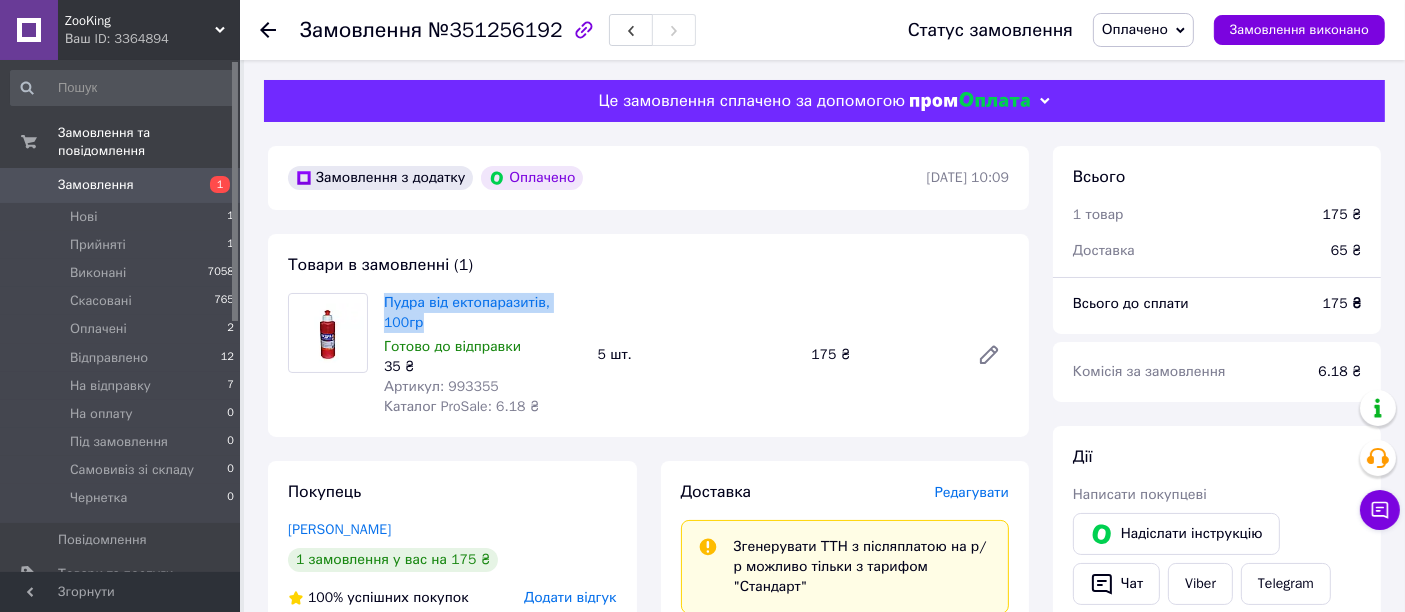 drag, startPoint x: 380, startPoint y: 292, endPoint x: 432, endPoint y: 324, distance: 61.05735 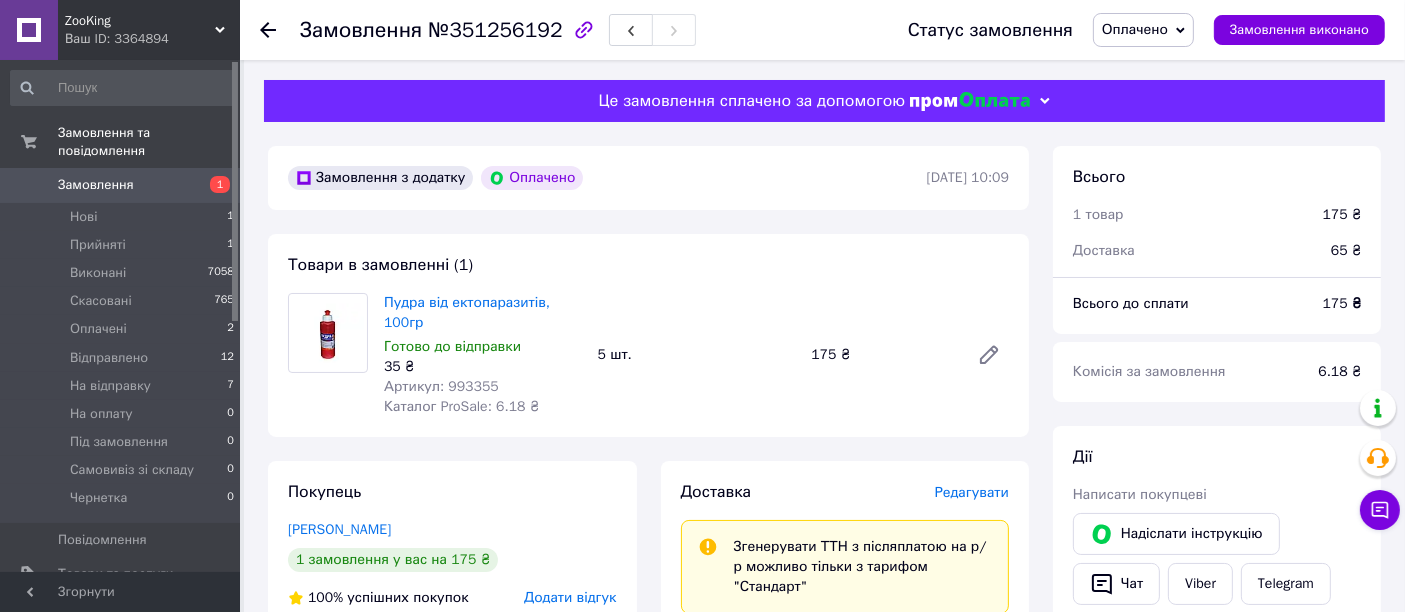 click on "Артикул: 993355" at bounding box center [441, 386] 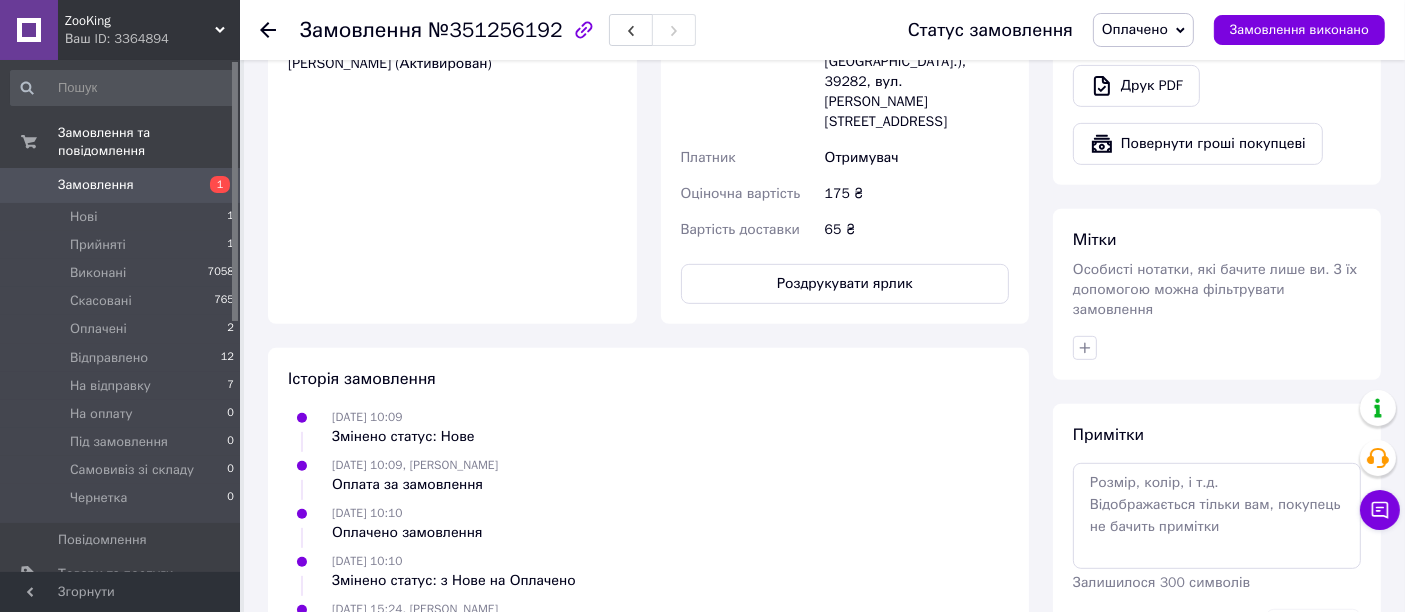 scroll, scrollTop: 888, scrollLeft: 0, axis: vertical 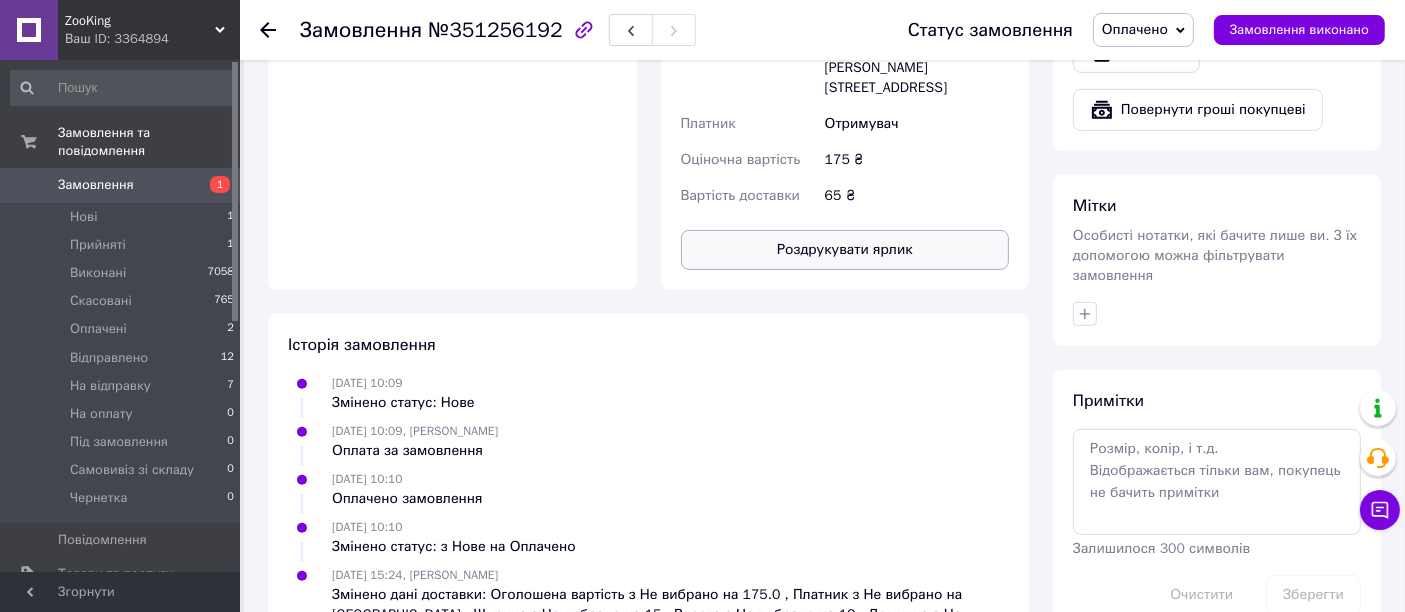 click on "Роздрукувати ярлик" at bounding box center [845, 250] 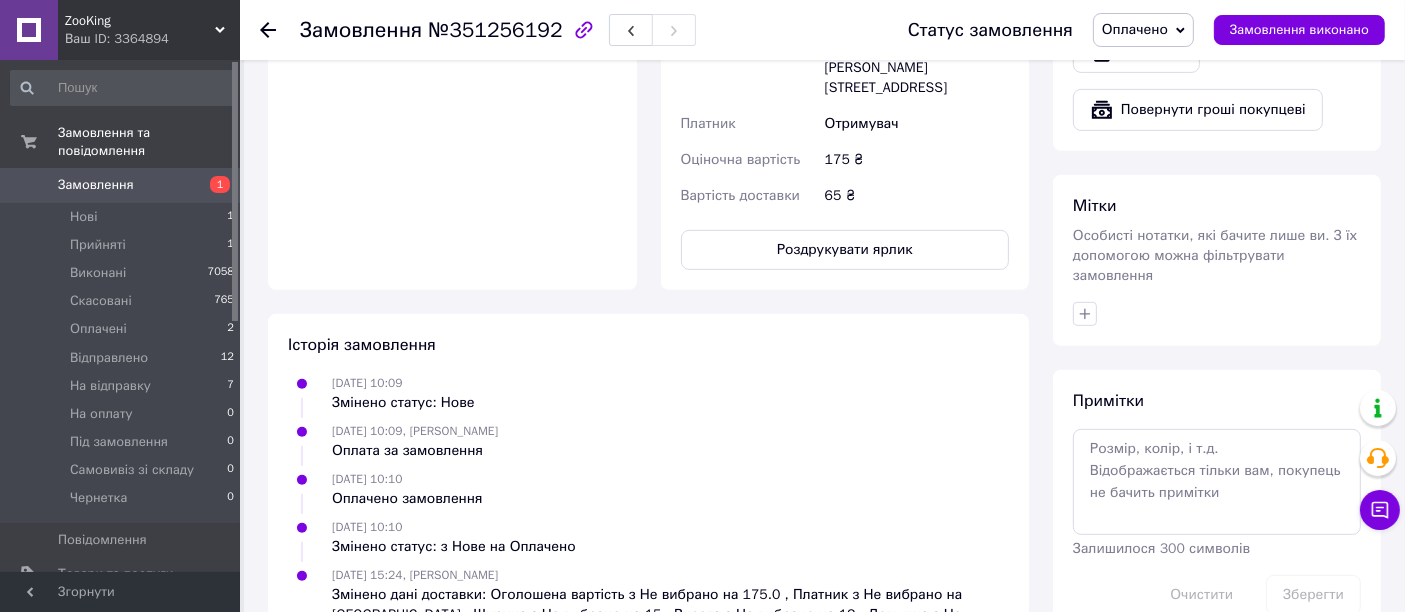 click on "Оплачено" at bounding box center (1135, 29) 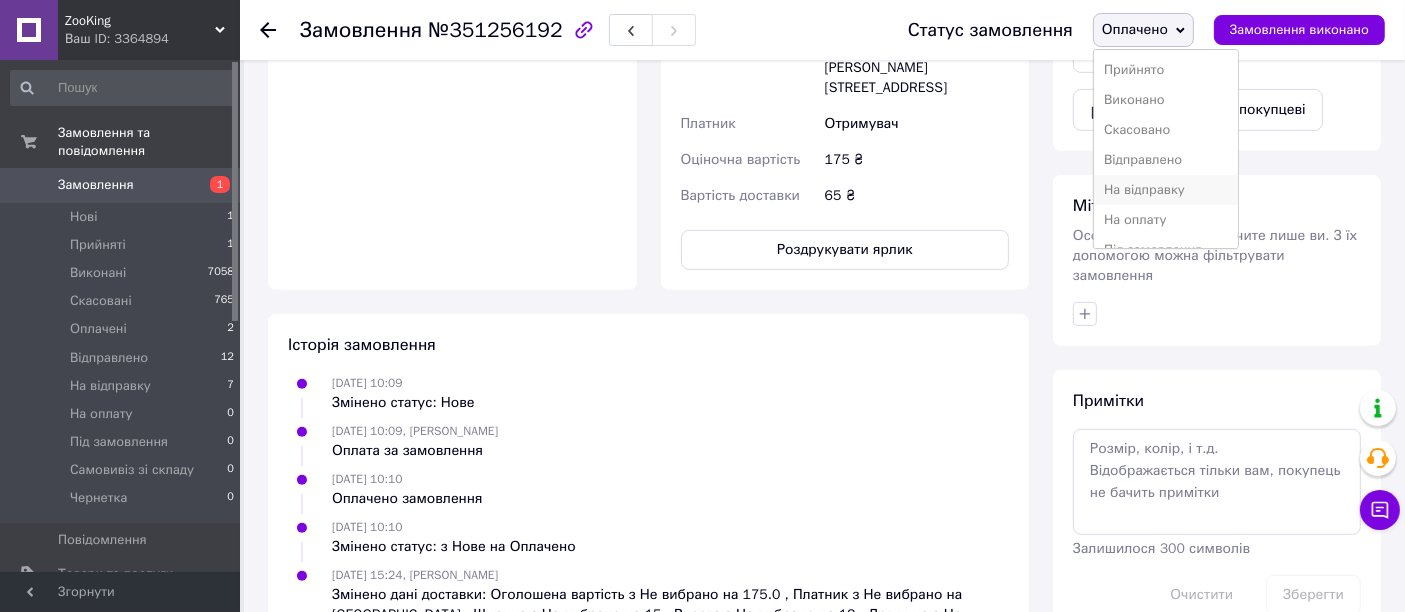 click on "На відправку" at bounding box center (1166, 190) 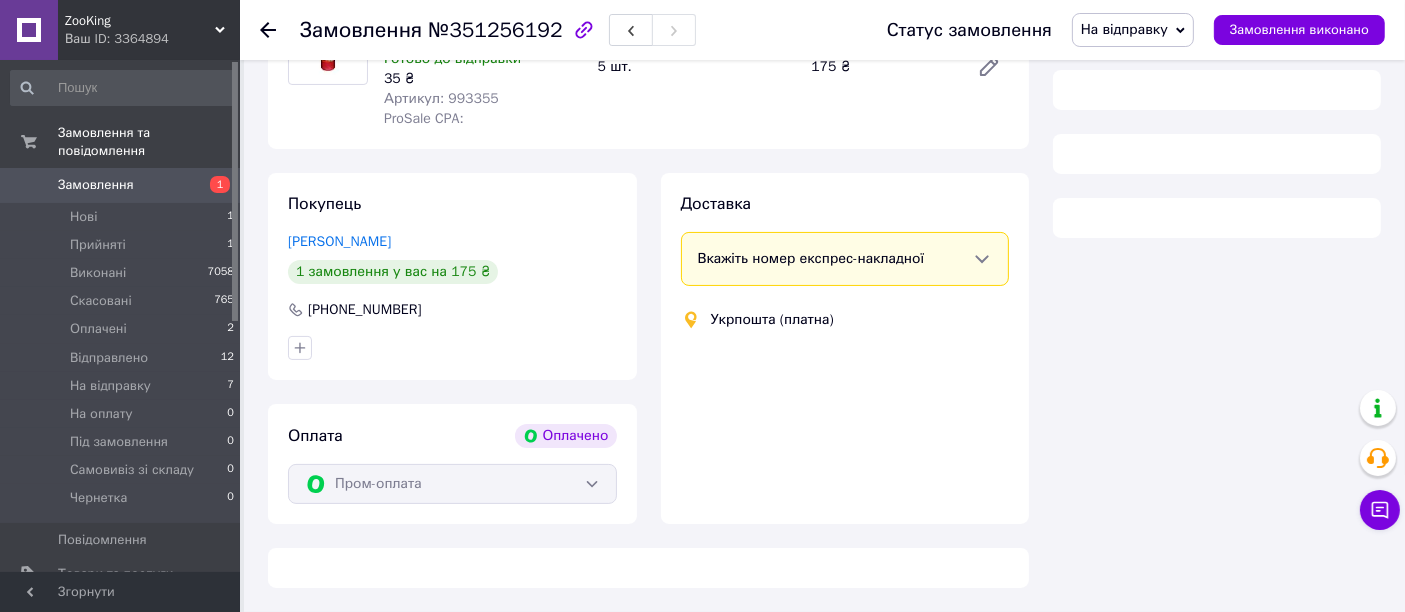 scroll, scrollTop: 300, scrollLeft: 0, axis: vertical 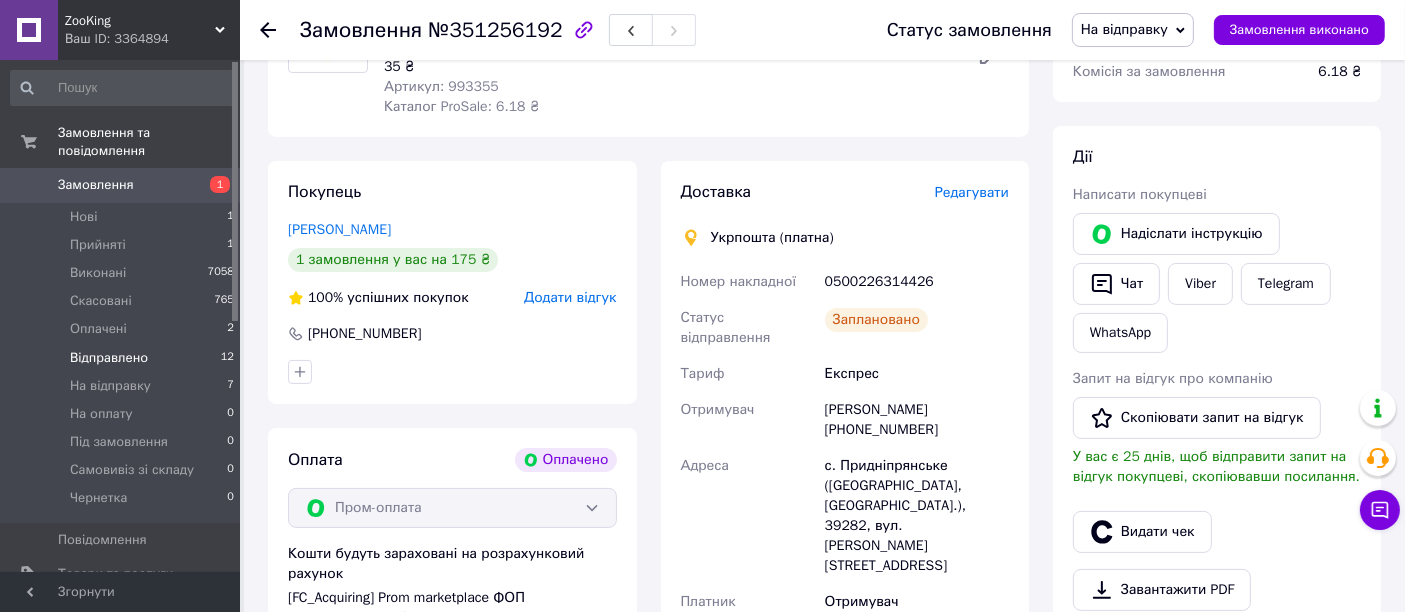click on "Відправлено 12" at bounding box center (123, 358) 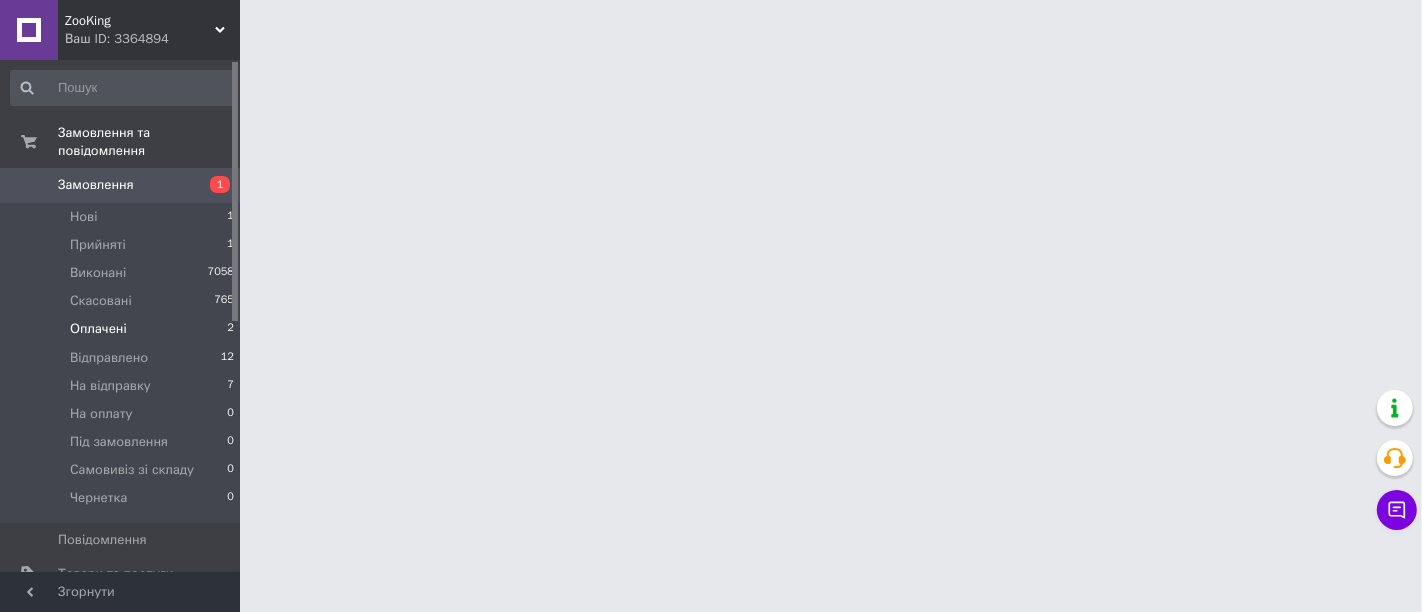 click on "Оплачені 2" at bounding box center [123, 329] 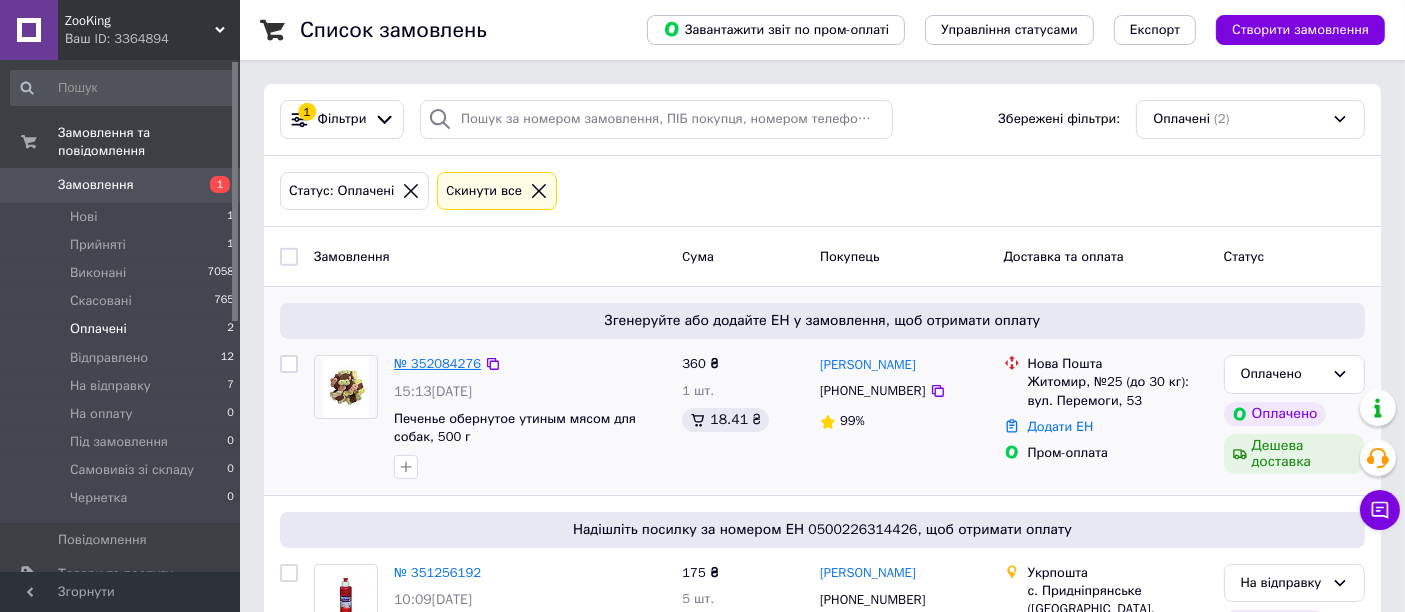 click on "№ 352084276" at bounding box center [437, 363] 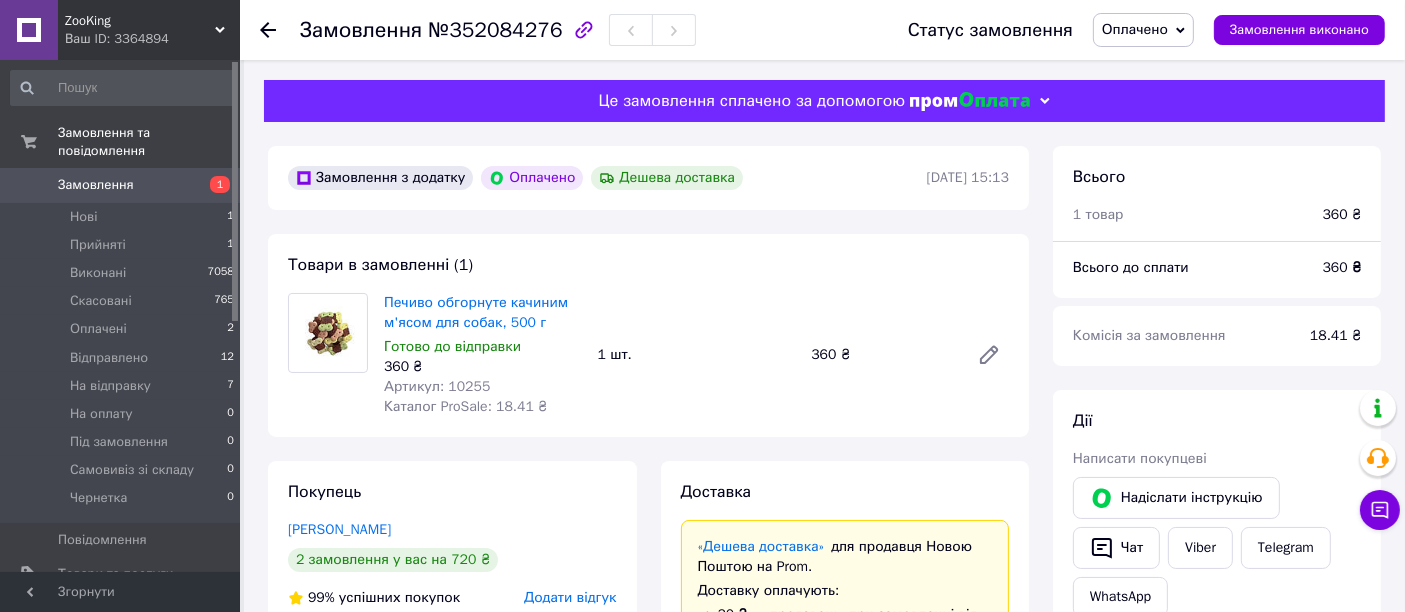 click on "Артикул: 10255" at bounding box center (437, 386) 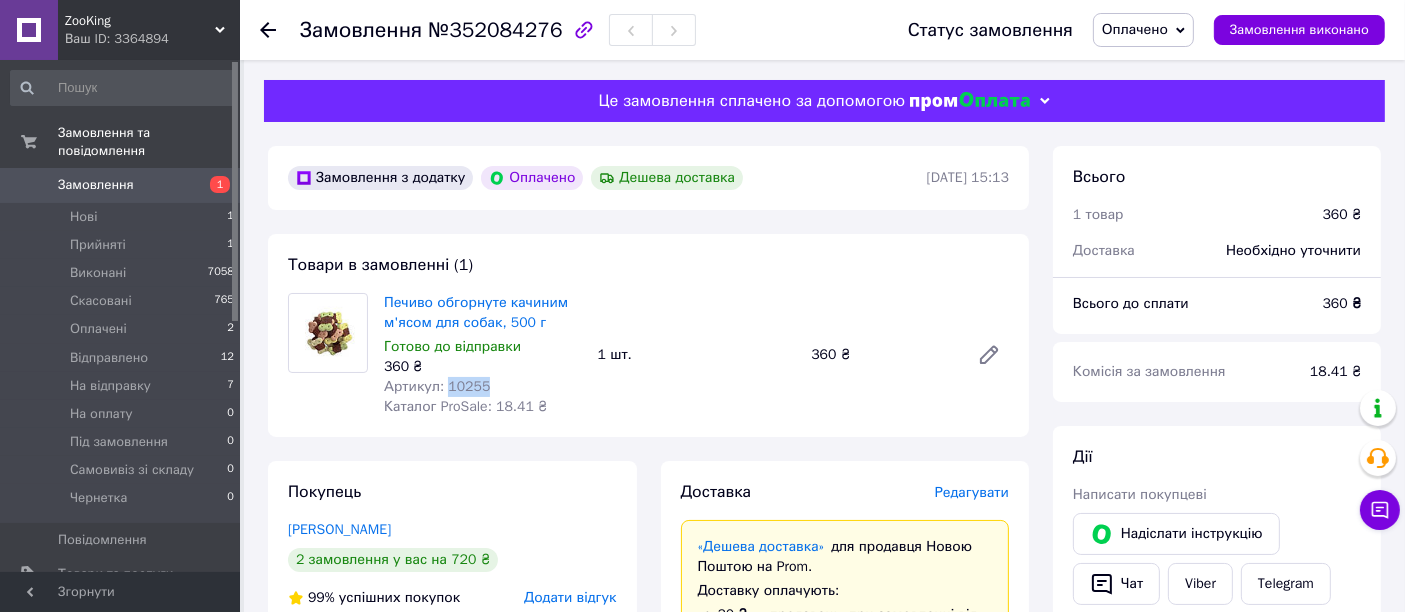 click on "Артикул: 10255" at bounding box center (437, 386) 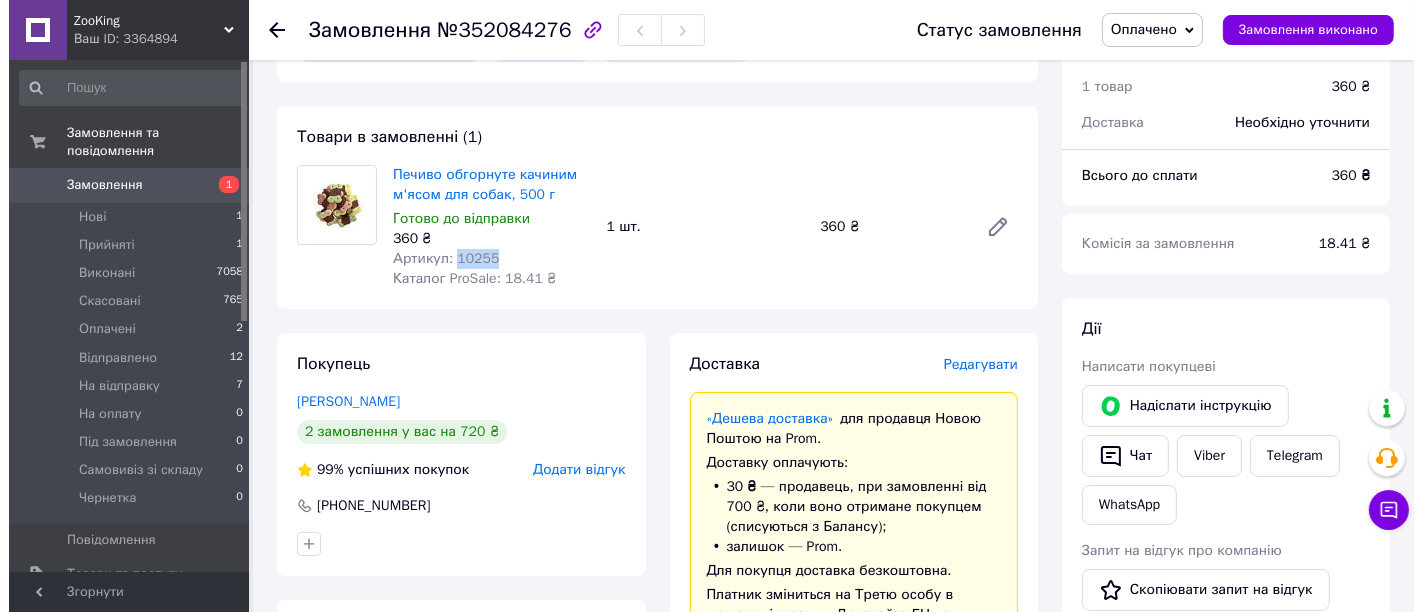 scroll, scrollTop: 333, scrollLeft: 0, axis: vertical 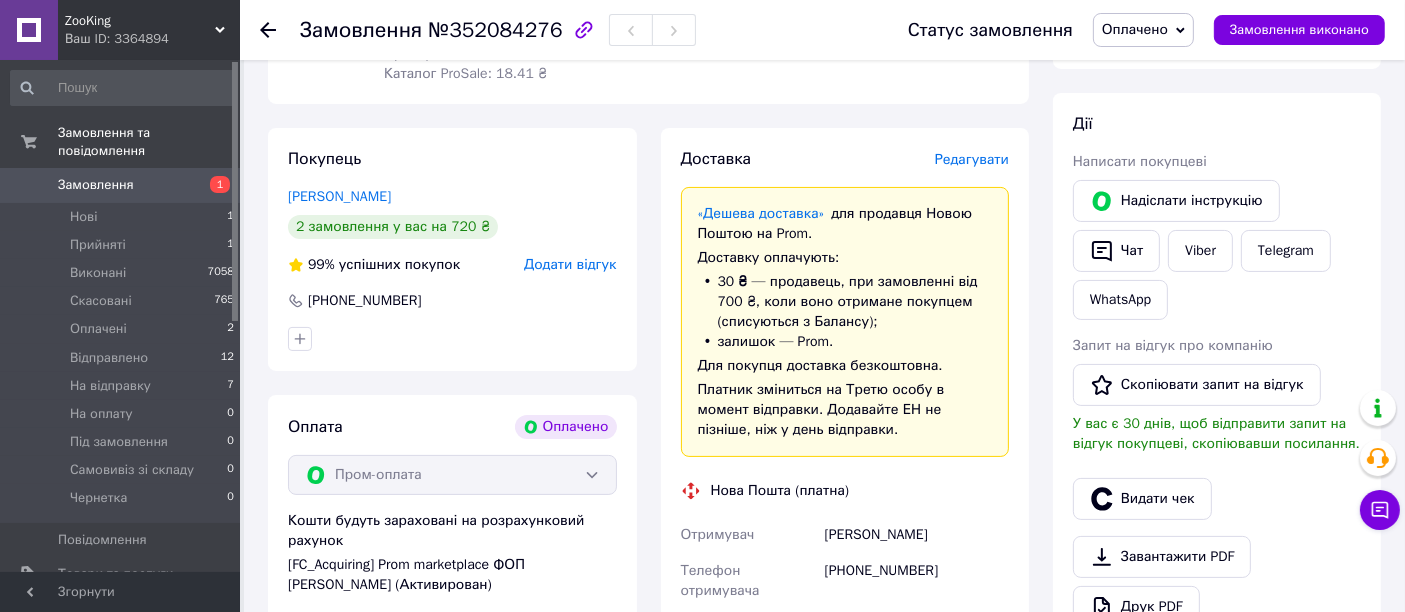 click on "Редагувати" at bounding box center (972, 159) 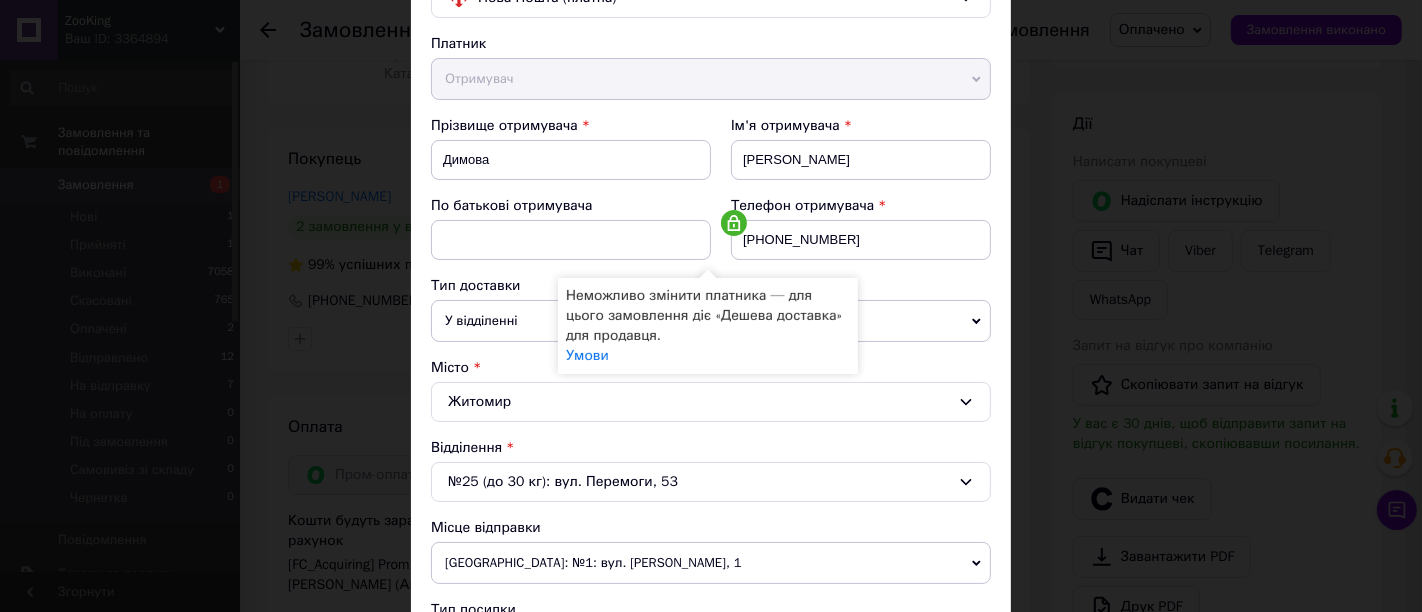 scroll, scrollTop: 555, scrollLeft: 0, axis: vertical 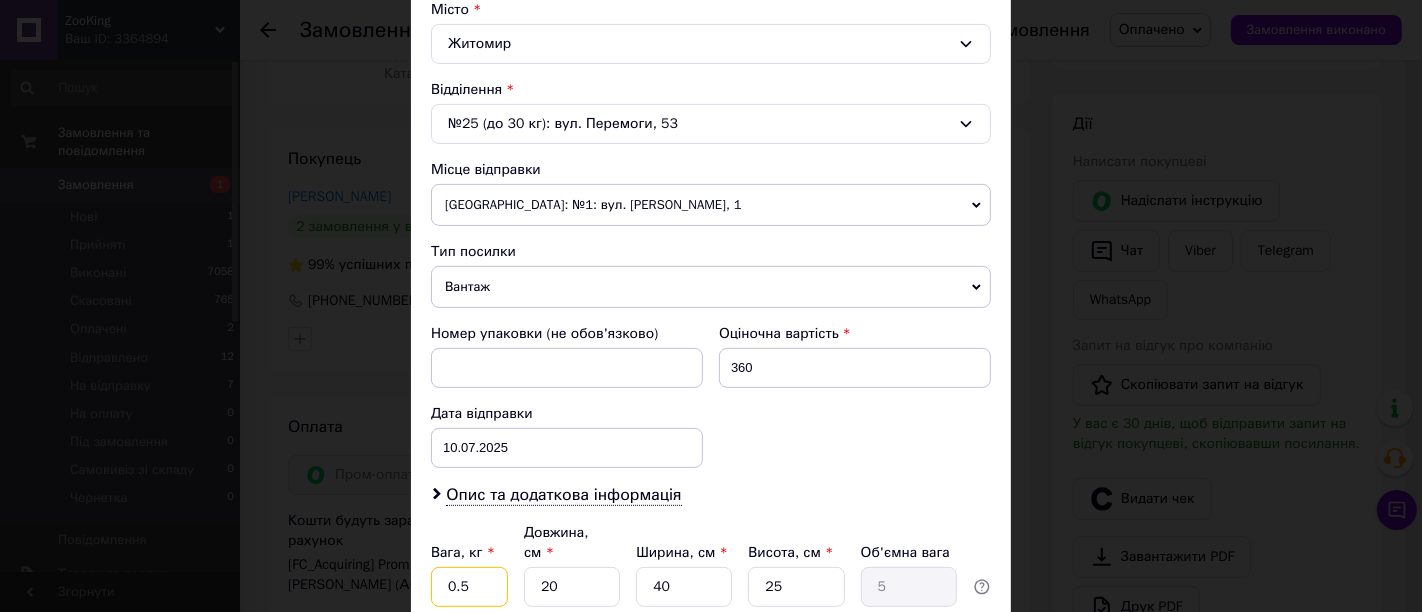 click on "0.5" at bounding box center [469, 587] 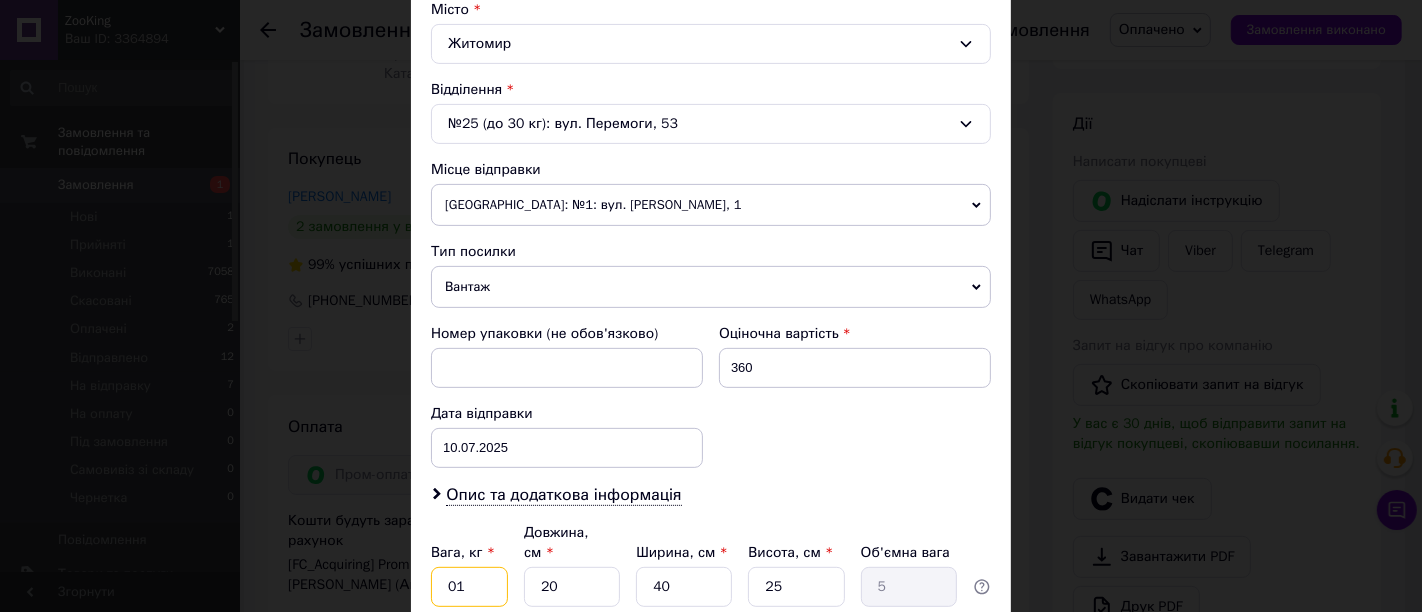 type on "0" 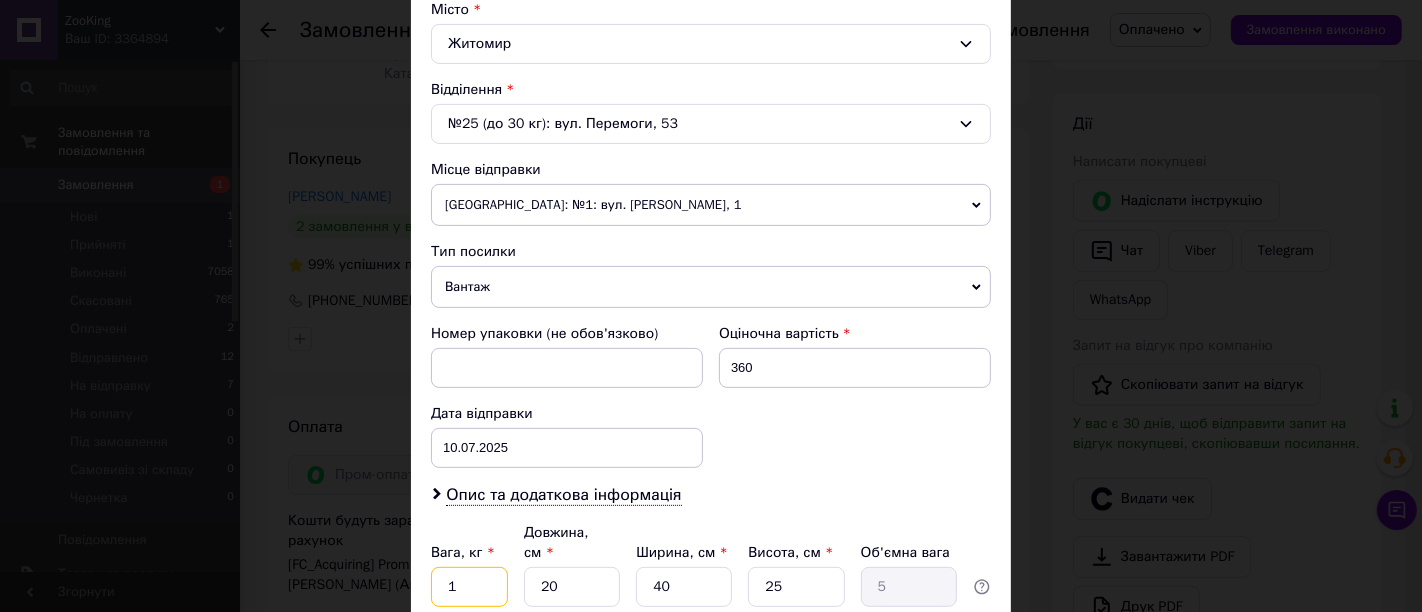 type on "1" 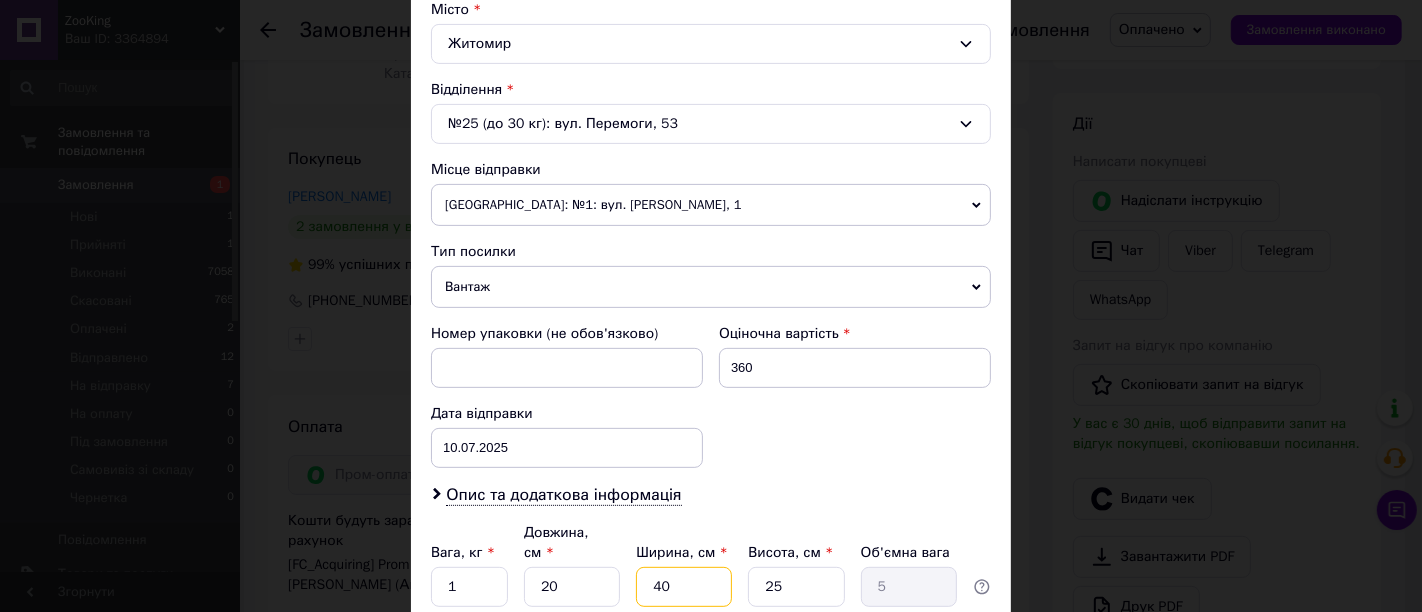drag, startPoint x: 699, startPoint y: 579, endPoint x: 697, endPoint y: 569, distance: 10.198039 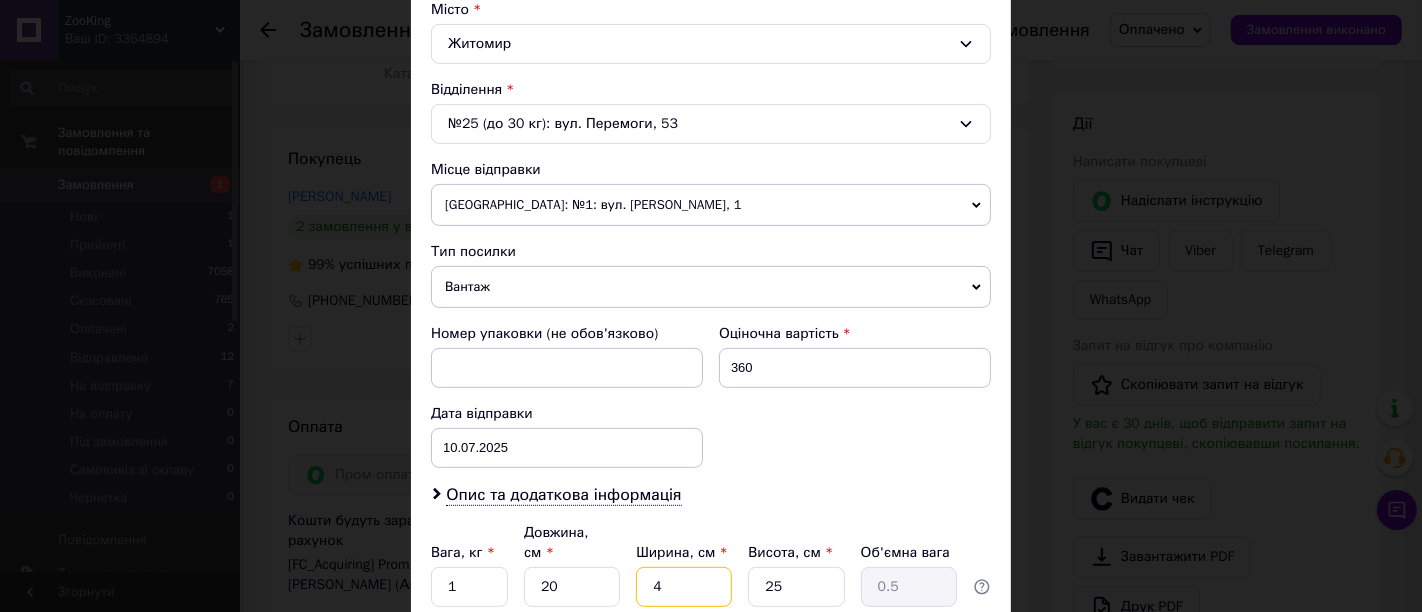 type on "4" 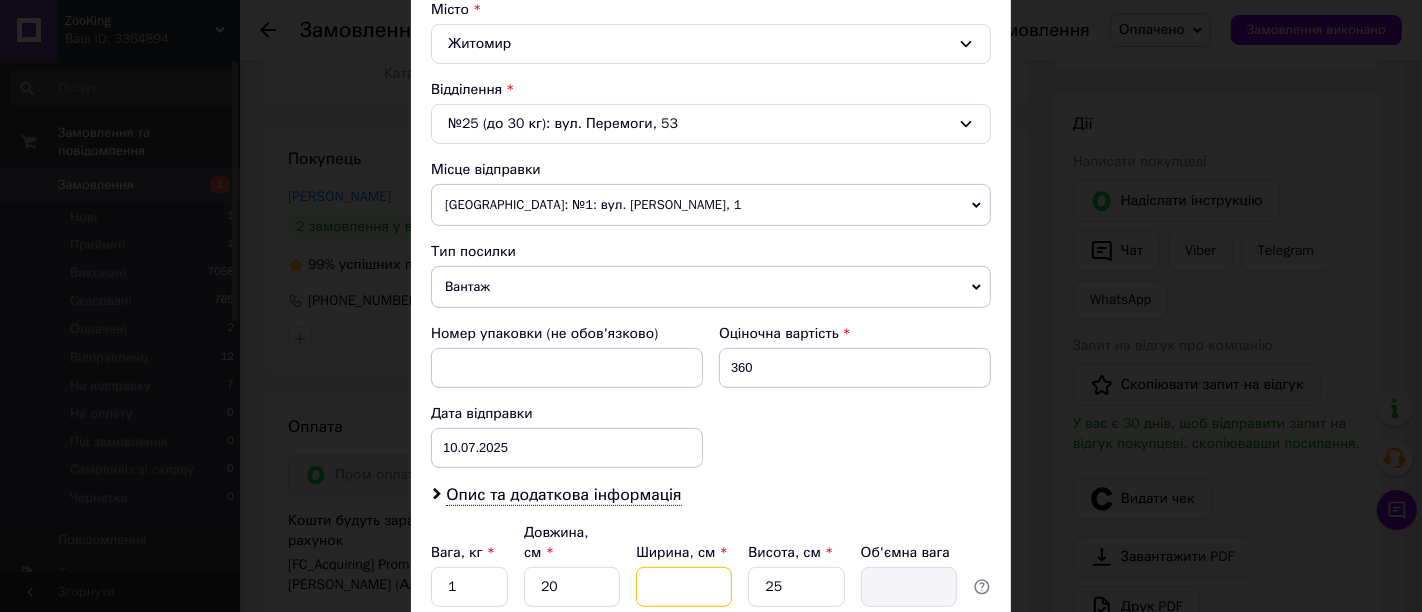 type on "1" 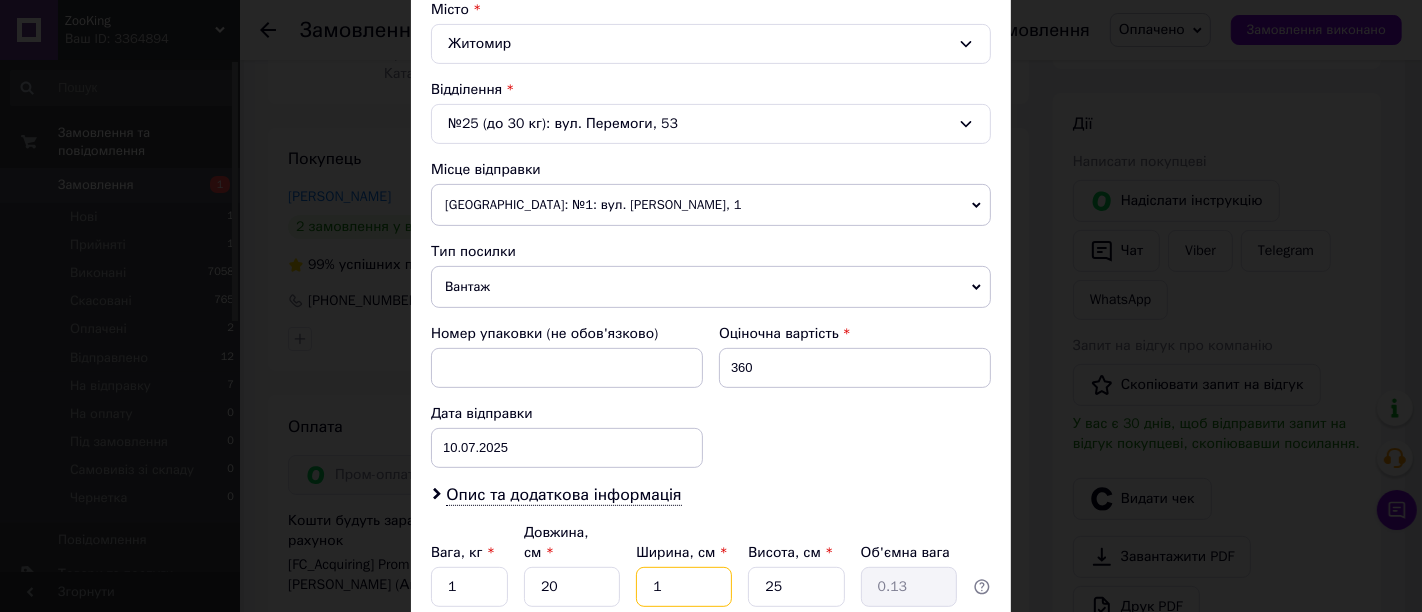 type on "10" 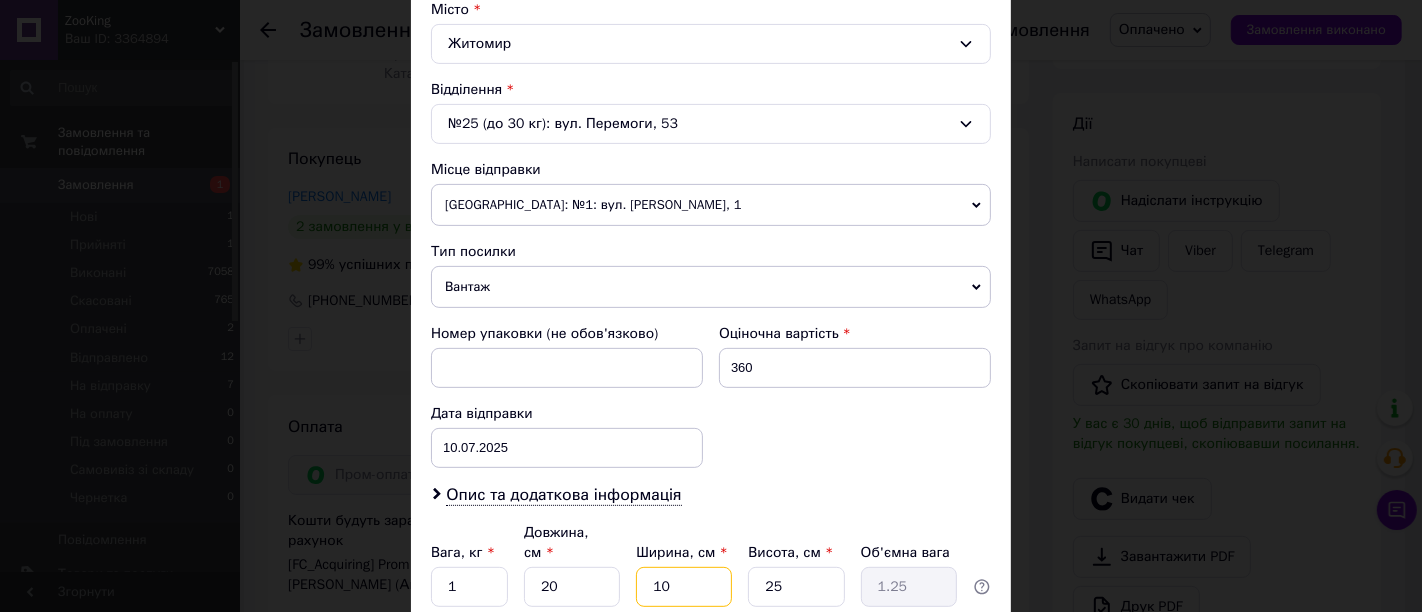 type on "10" 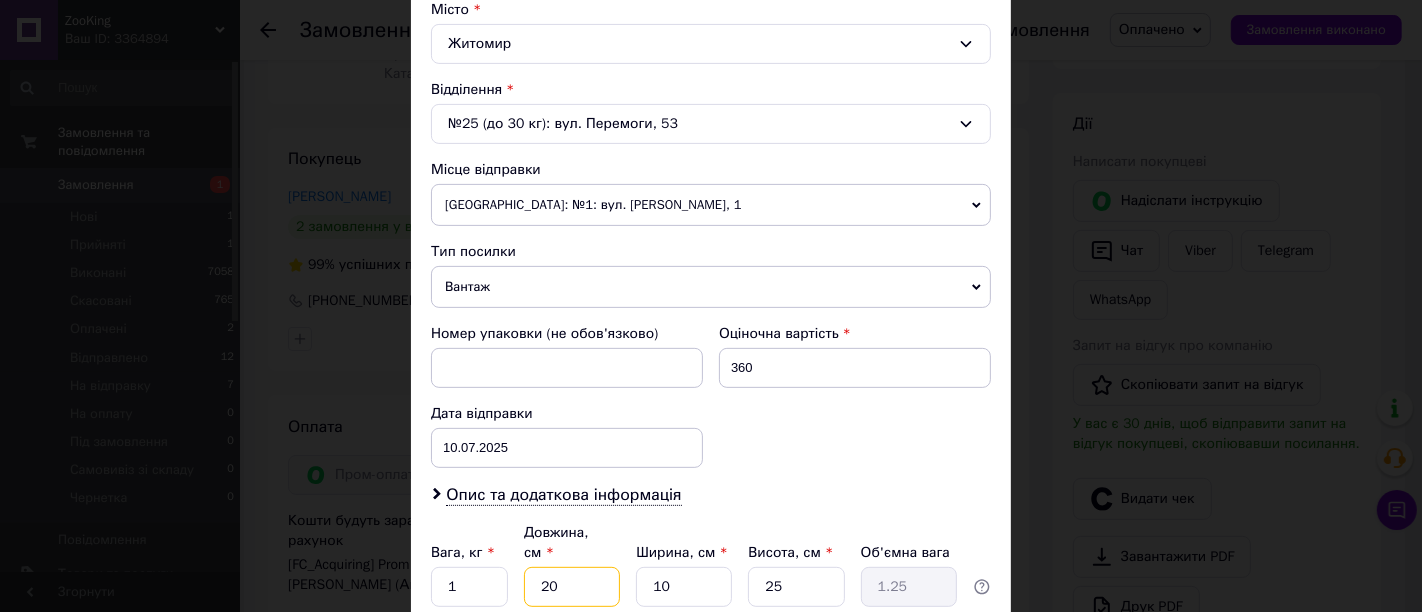 click on "20" at bounding box center [572, 587] 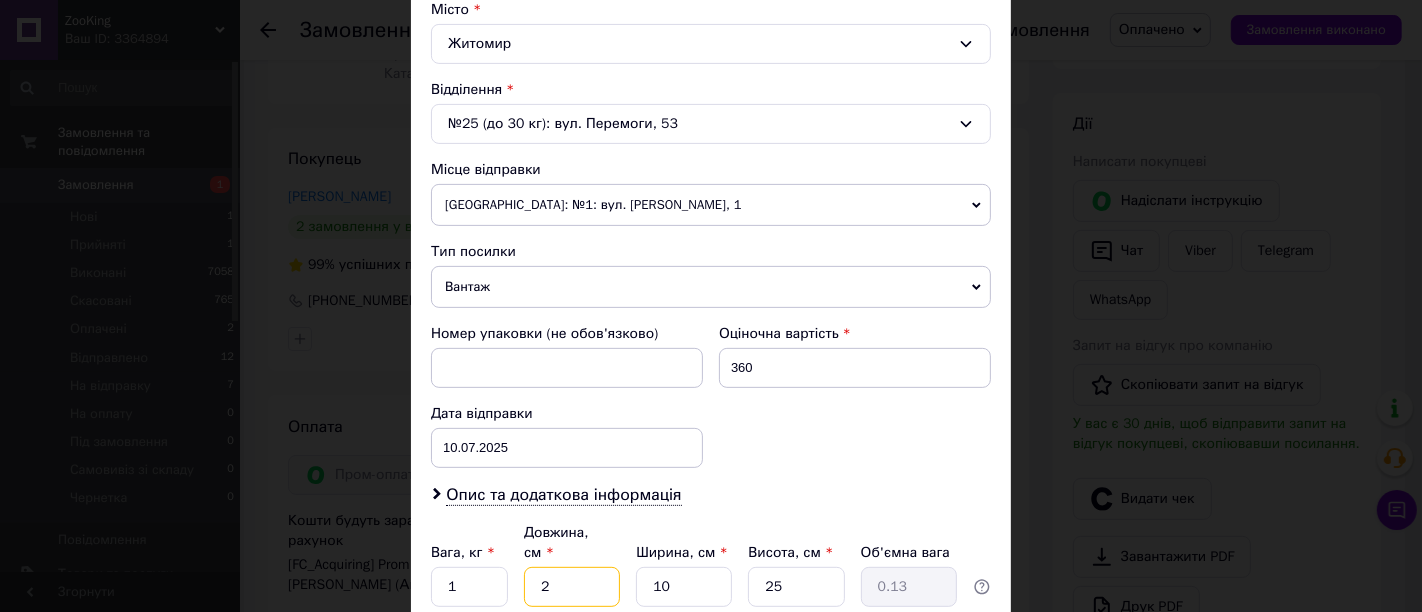 type 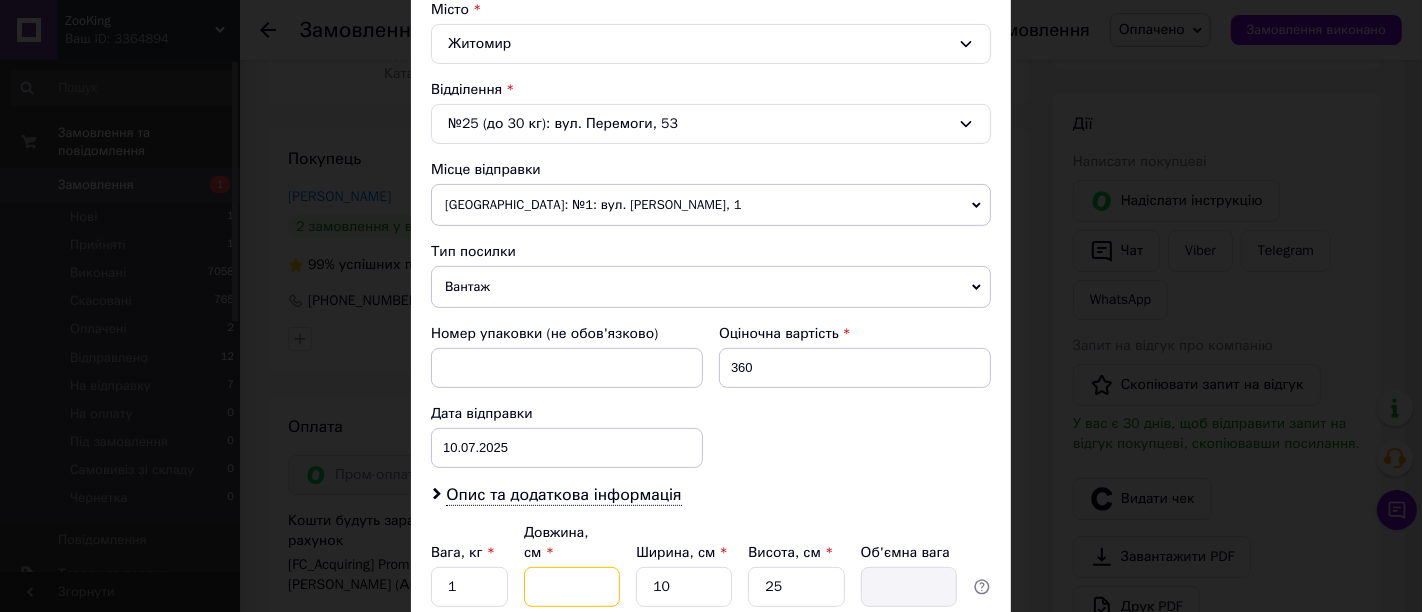 type on "1" 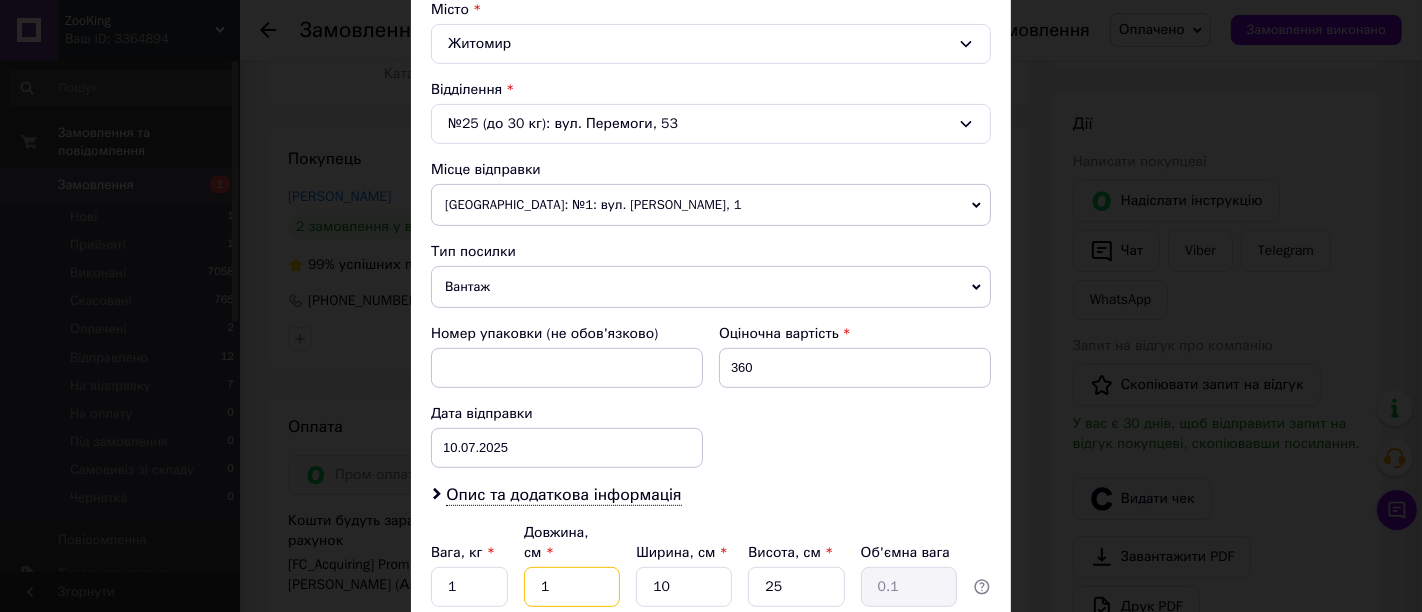 type on "1" 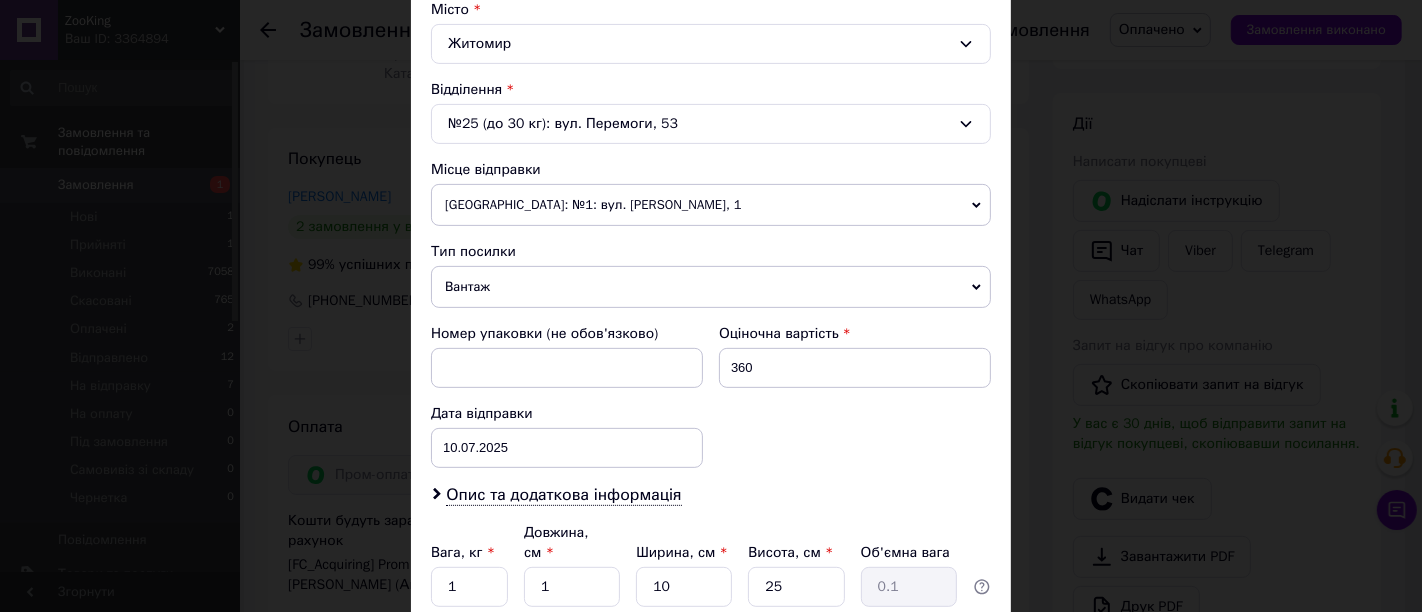 click on "Номер упаковки (не обов'язково) Оціночна вартість 360 Дата відправки 10.07.2025 < 2025 > < Июль > Пн Вт Ср Чт Пт Сб Вс 30 1 2 3 4 5 6 7 8 9 10 11 12 13 14 15 16 17 18 19 20 21 22 23 24 25 26 27 28 29 30 31 1 2 3 4 5 6 7 8 9 10" at bounding box center (711, 396) 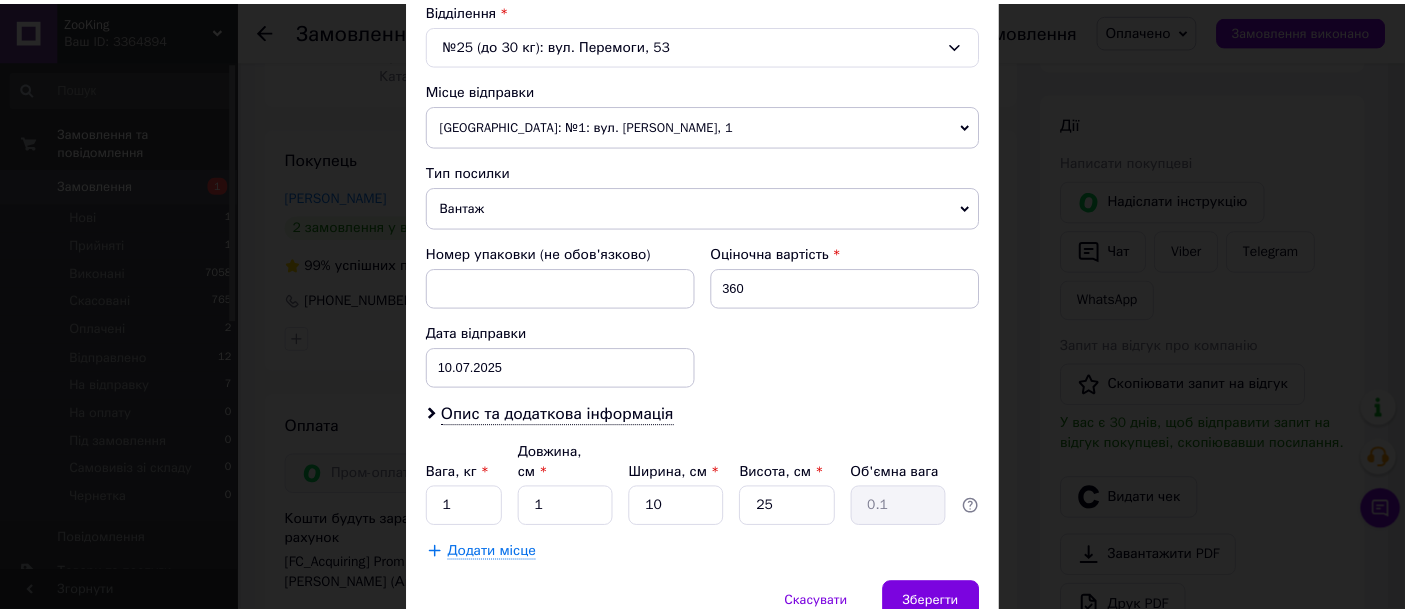 scroll, scrollTop: 708, scrollLeft: 0, axis: vertical 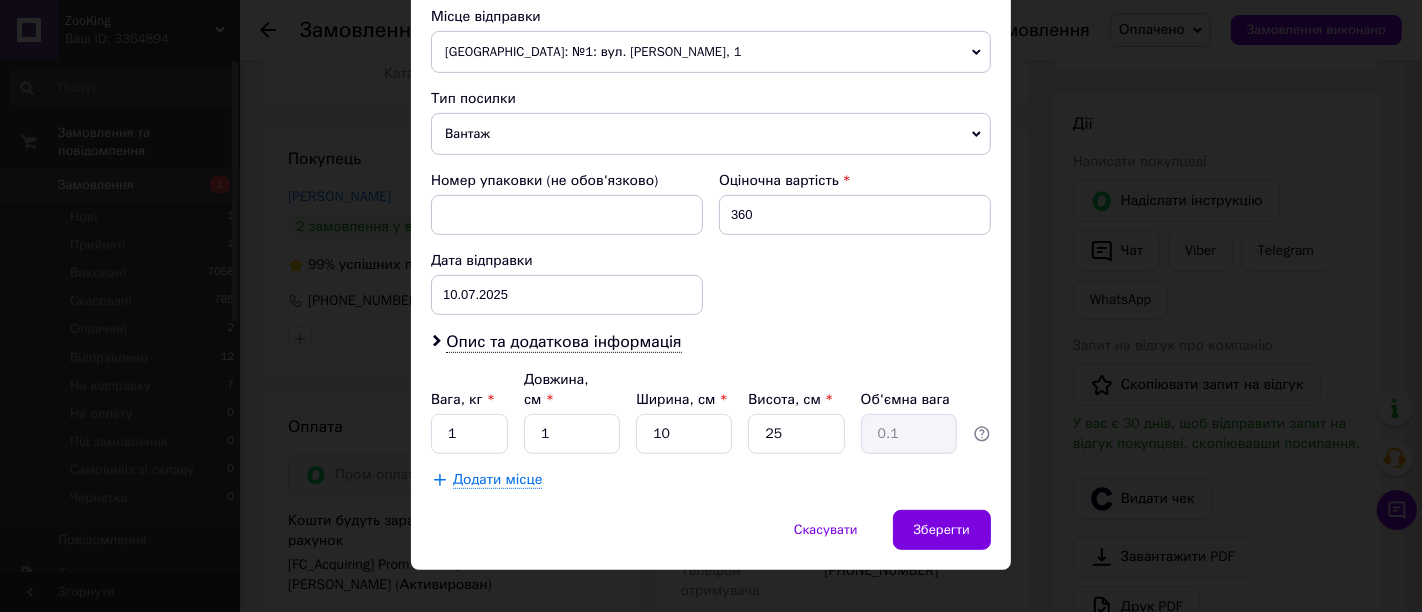 drag, startPoint x: 910, startPoint y: 468, endPoint x: 921, endPoint y: 480, distance: 16.27882 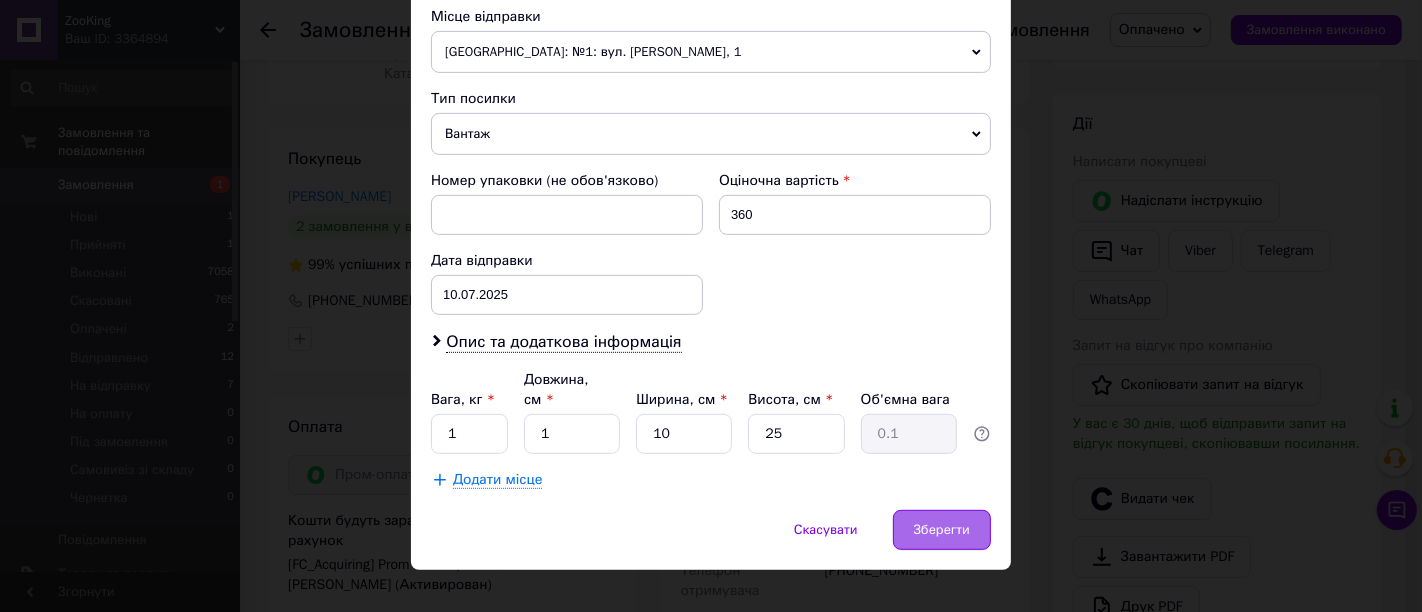 click on "Зберегти" at bounding box center (942, 530) 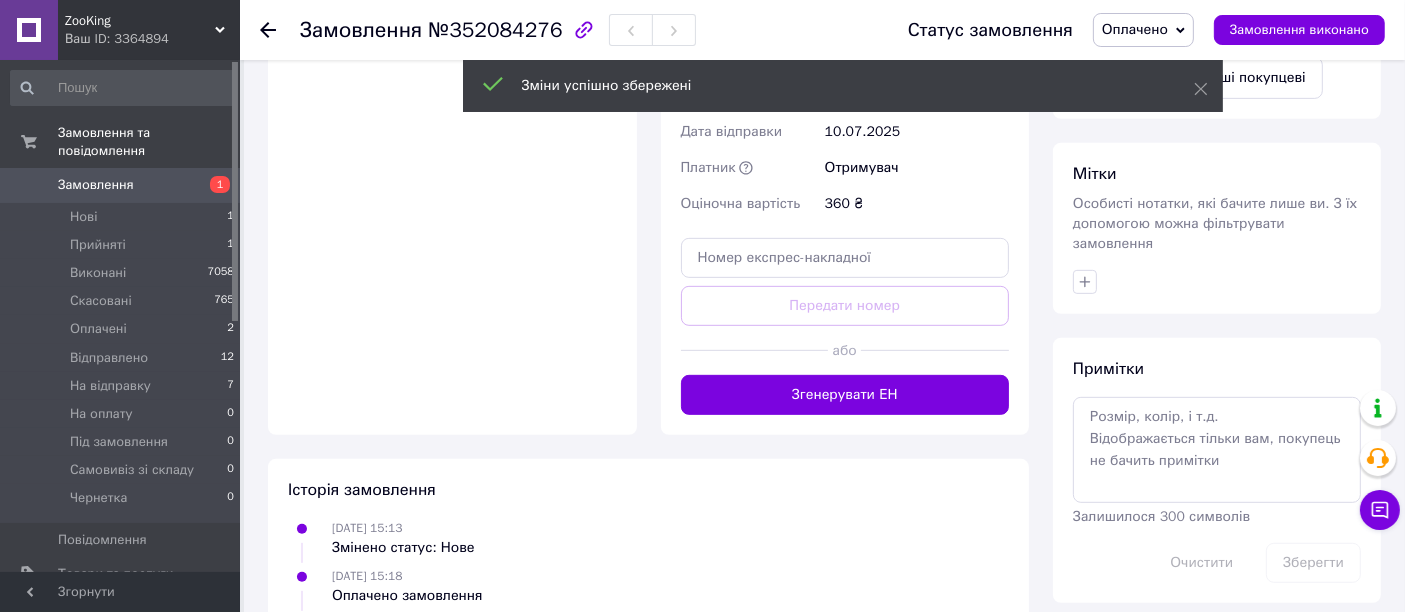 scroll, scrollTop: 888, scrollLeft: 0, axis: vertical 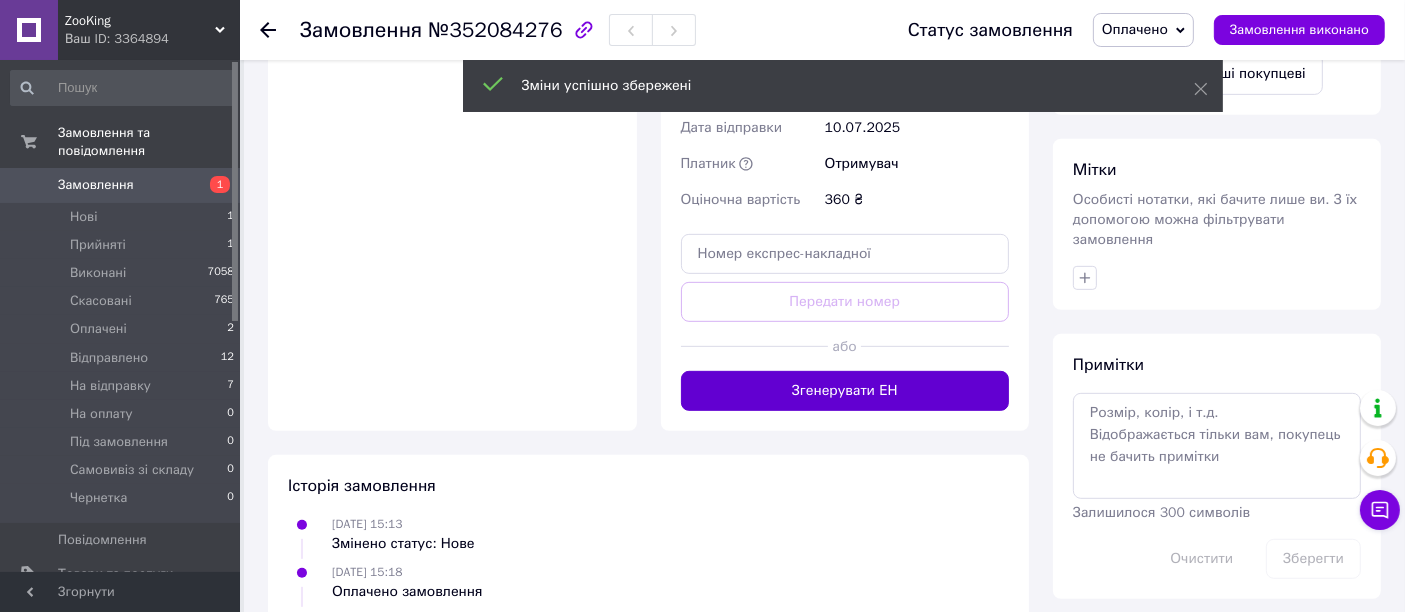 click on "Згенерувати ЕН" at bounding box center [845, 391] 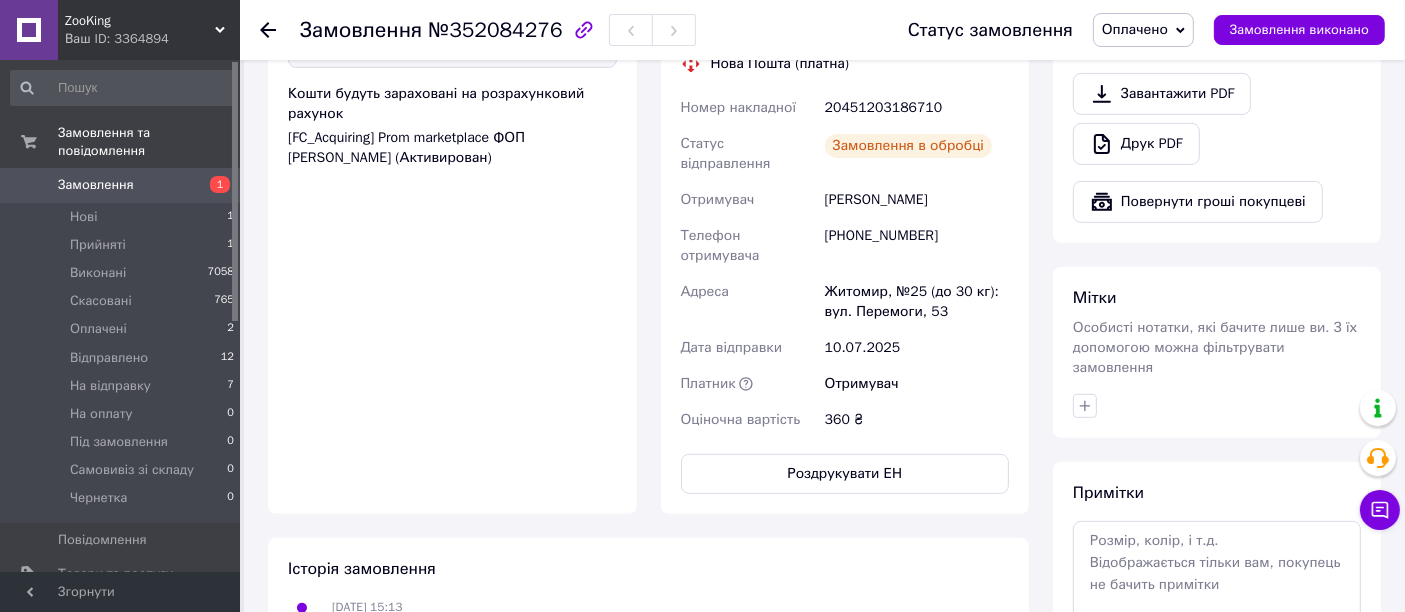 scroll, scrollTop: 555, scrollLeft: 0, axis: vertical 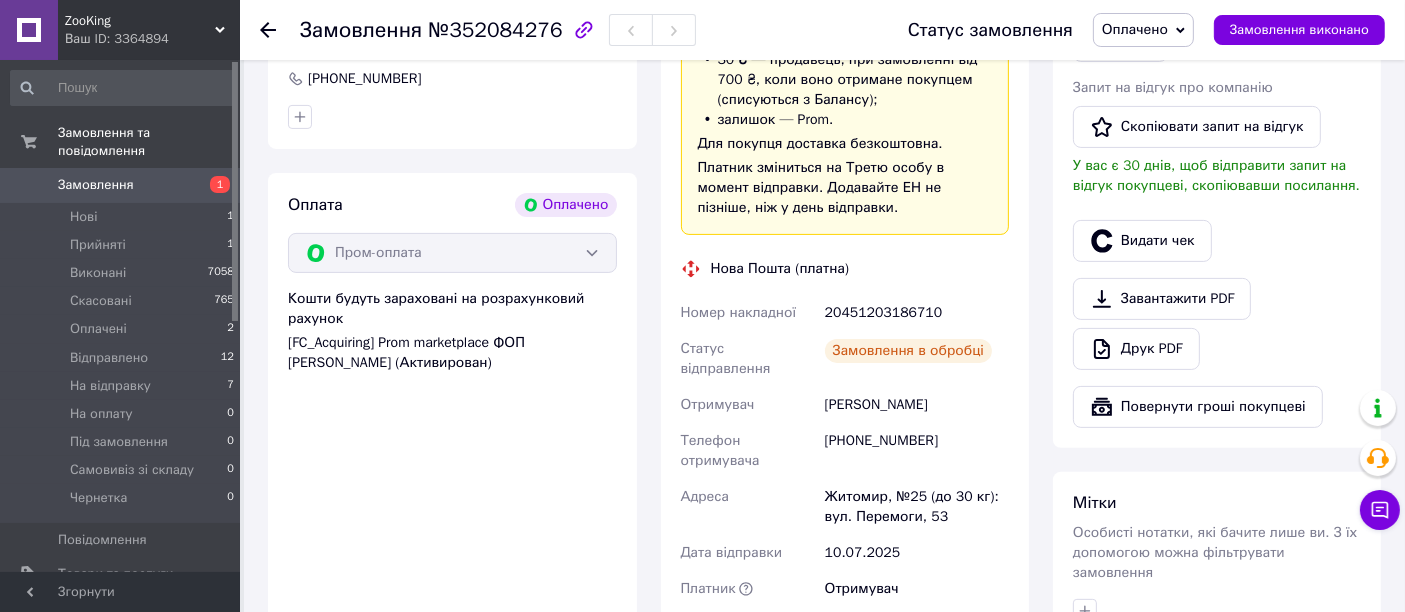 click on "20451203186710" at bounding box center (917, 313) 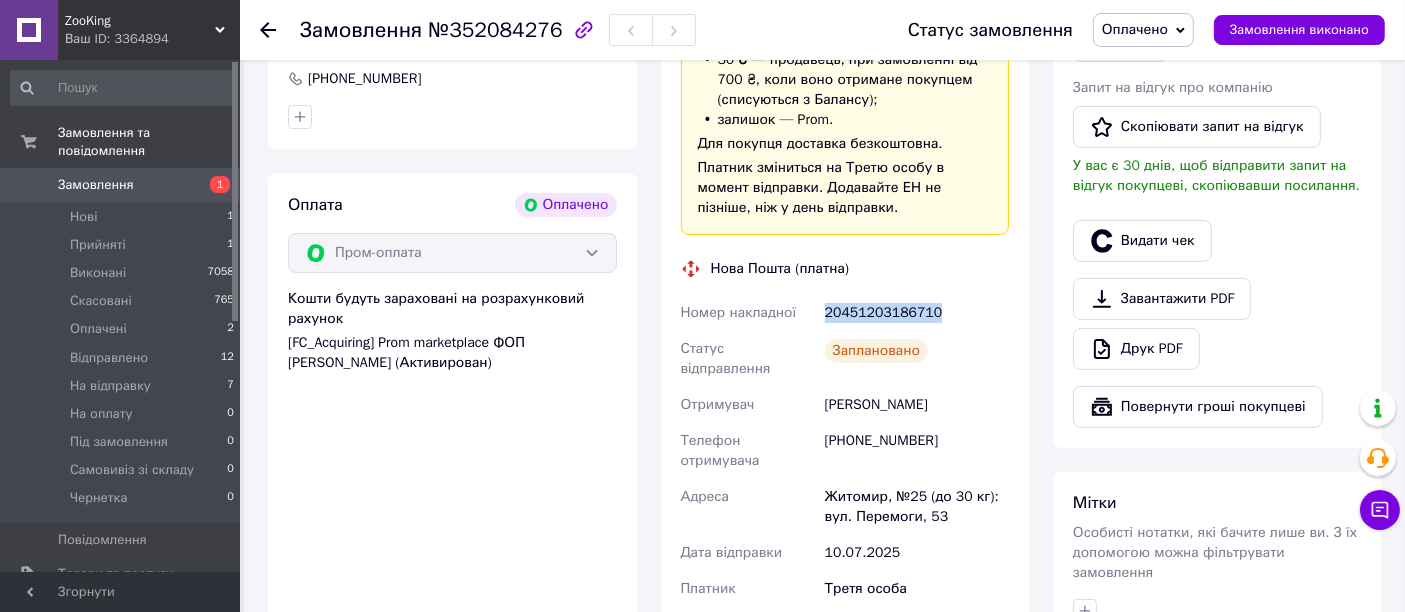 click on "20451203186710" at bounding box center [917, 313] 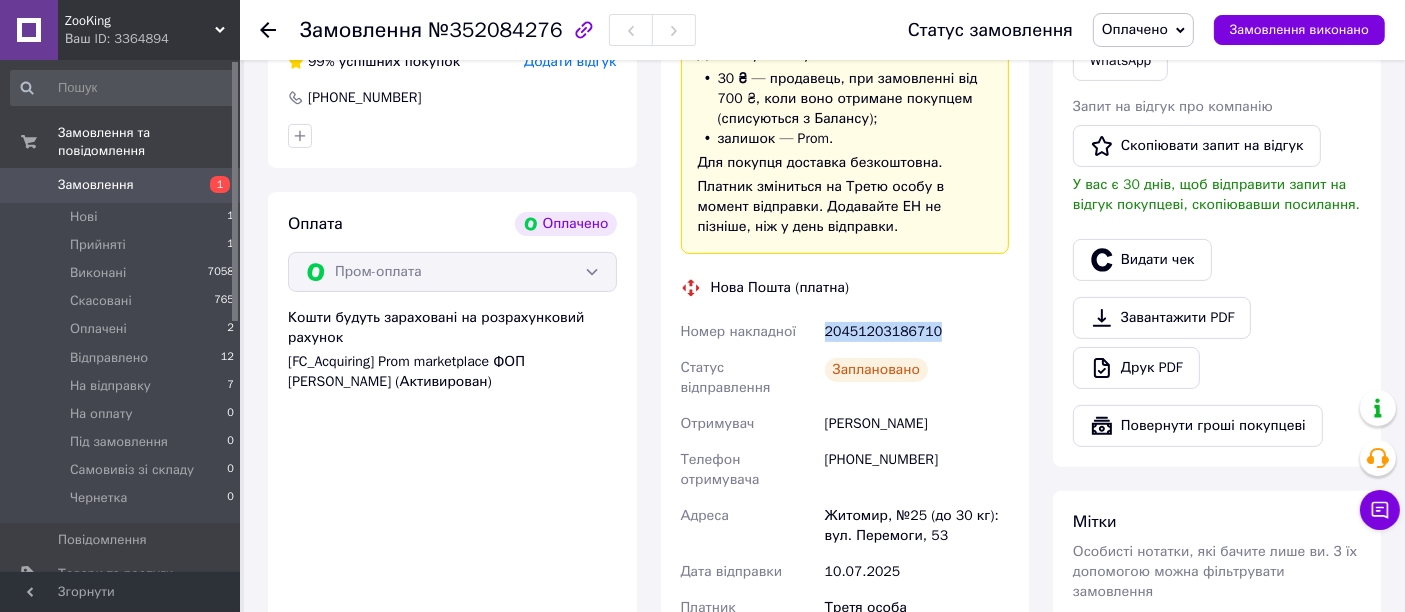 scroll, scrollTop: 111, scrollLeft: 0, axis: vertical 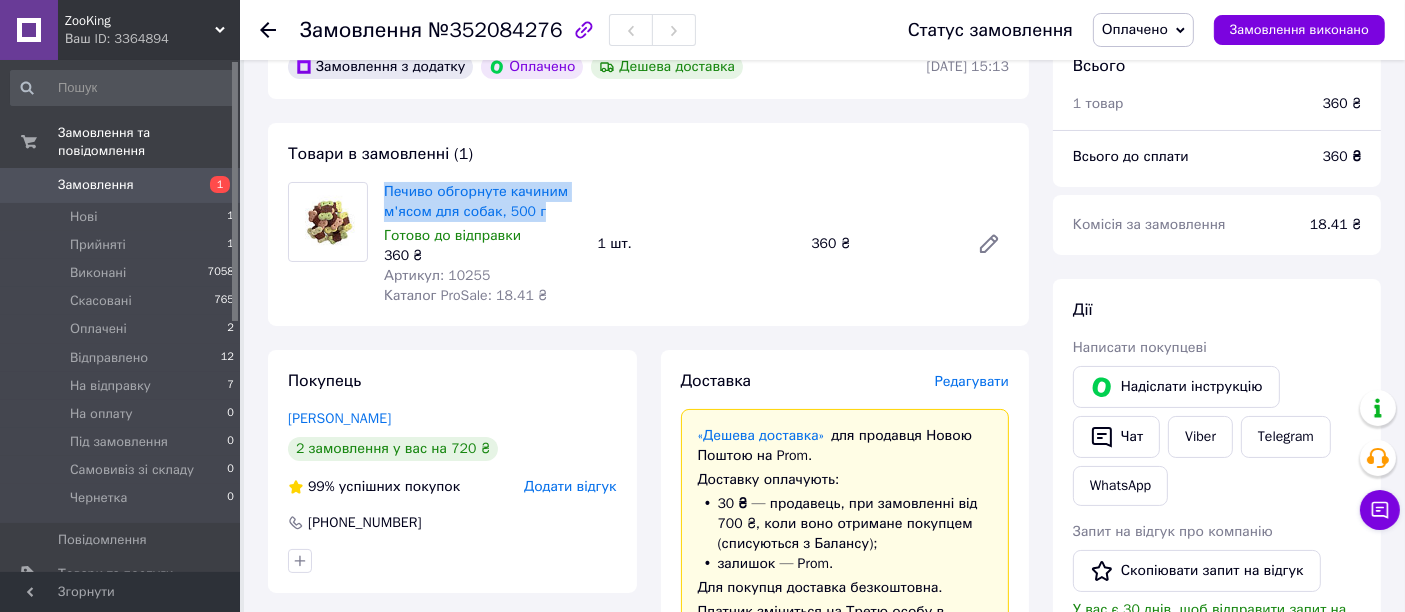 drag, startPoint x: 380, startPoint y: 170, endPoint x: 568, endPoint y: 212, distance: 192.63437 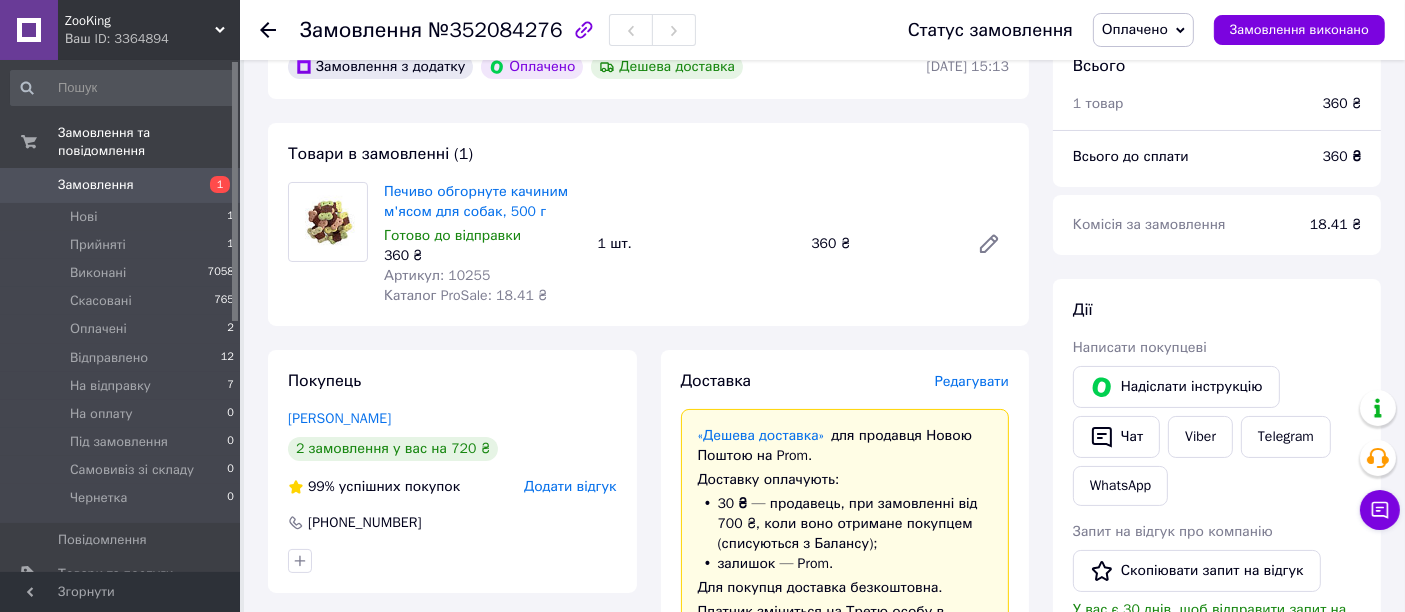 click on "Артикул: 10255" at bounding box center [437, 275] 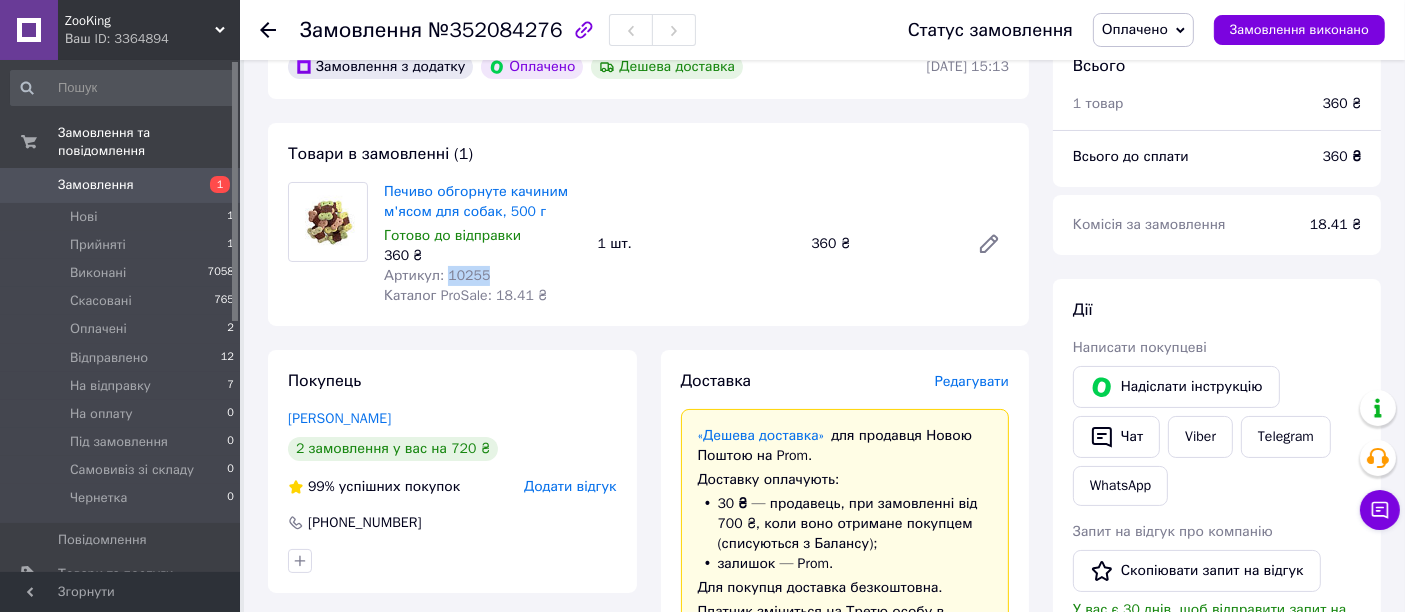 click on "Артикул: 10255" at bounding box center [437, 275] 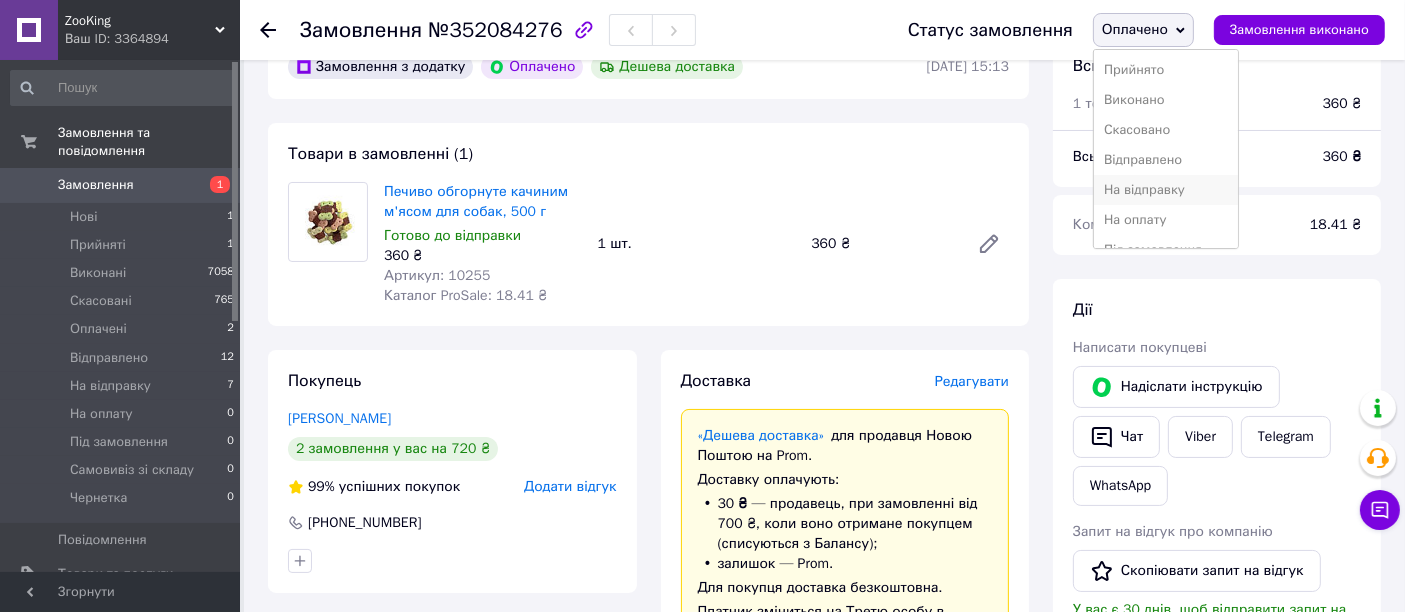 click on "На відправку" at bounding box center [1166, 190] 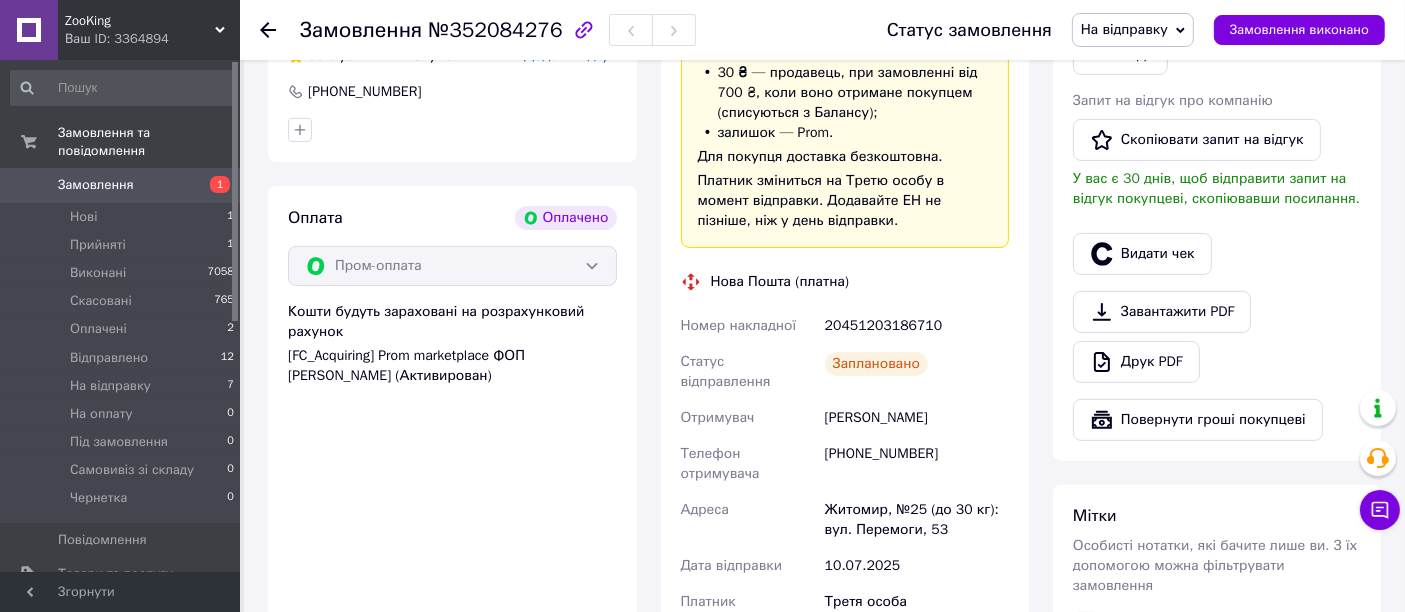 scroll, scrollTop: 555, scrollLeft: 0, axis: vertical 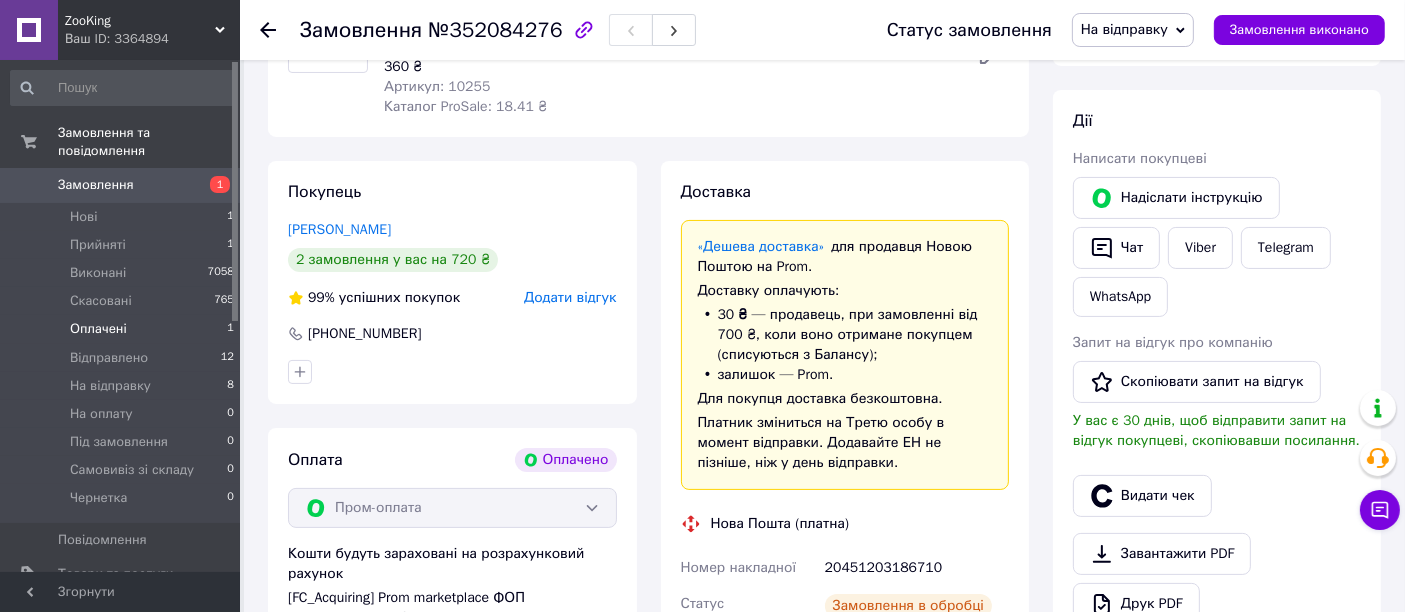 click on "Оплачені 1" at bounding box center [123, 329] 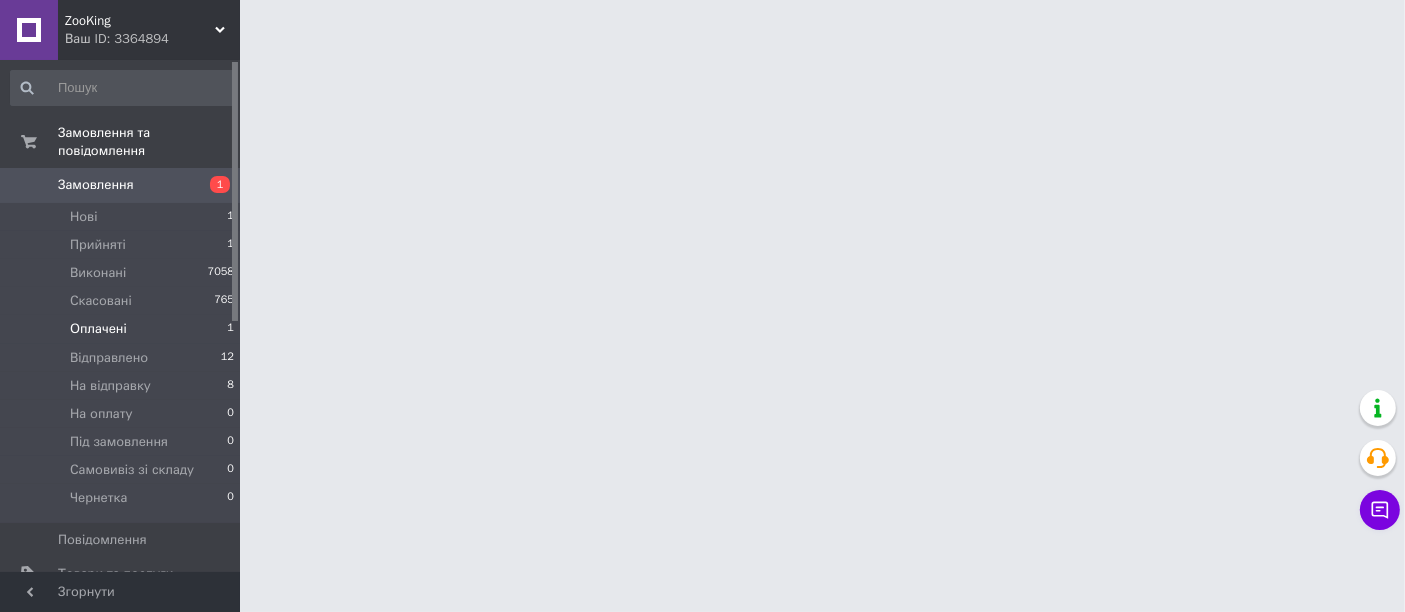 scroll, scrollTop: 0, scrollLeft: 0, axis: both 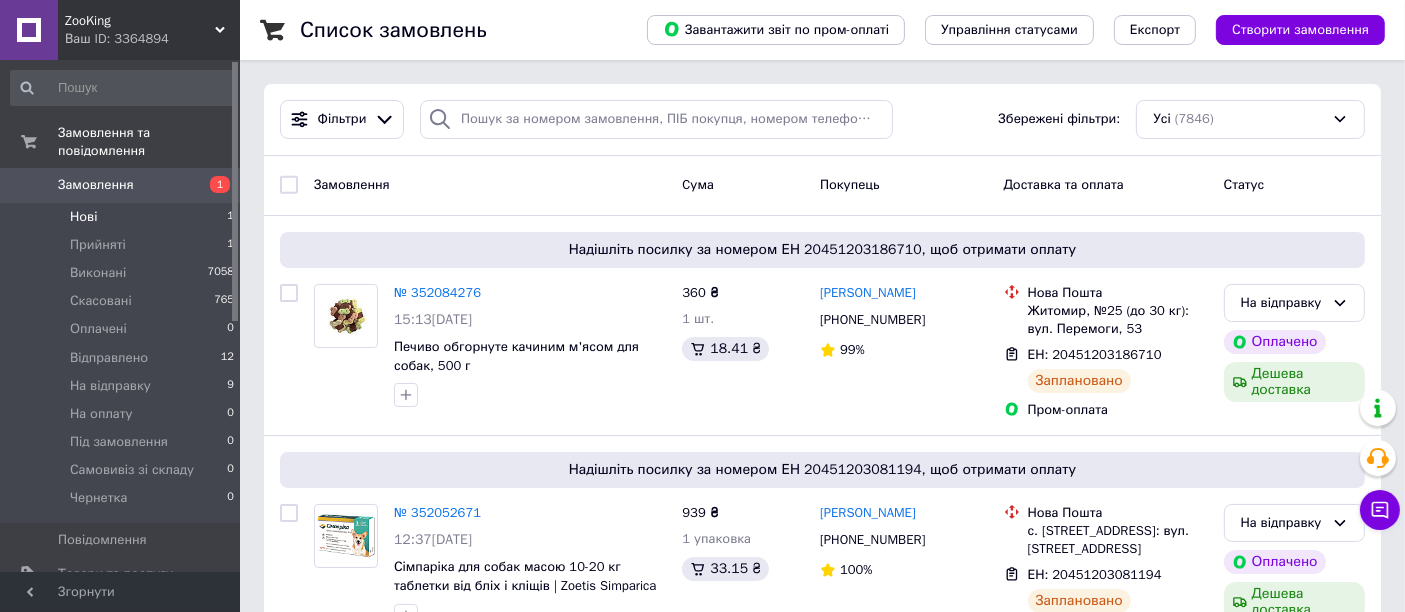 click on "Нові 1" at bounding box center [123, 217] 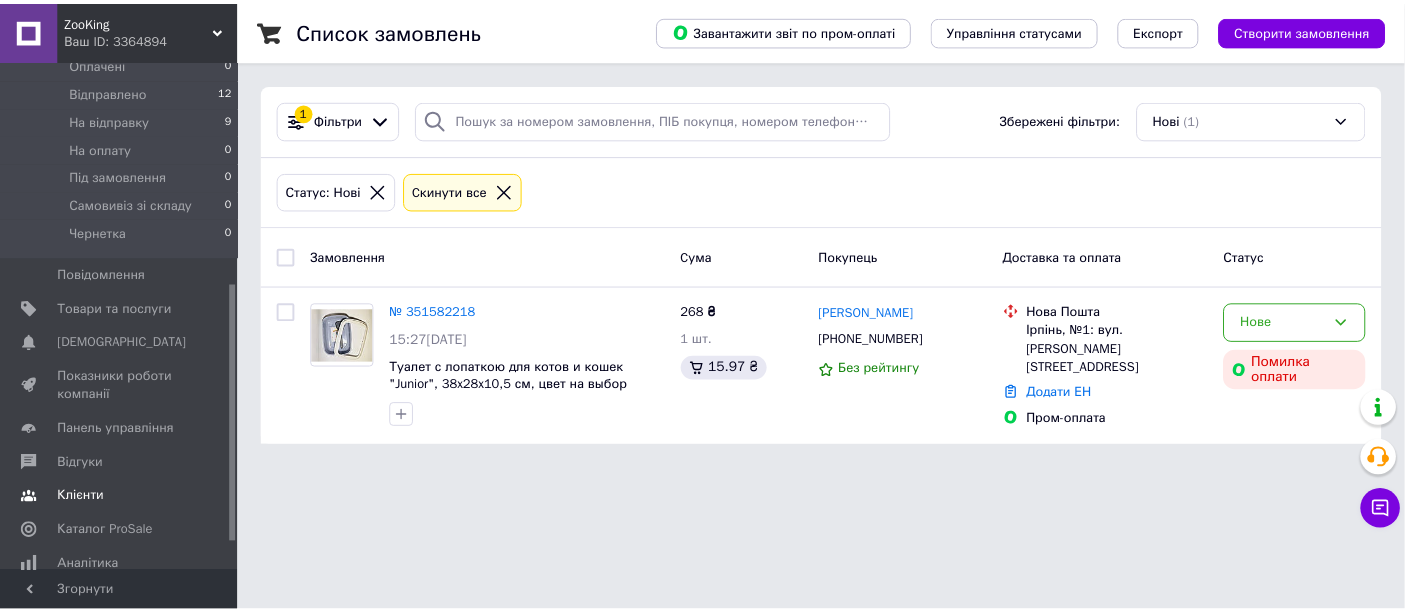scroll, scrollTop: 0, scrollLeft: 0, axis: both 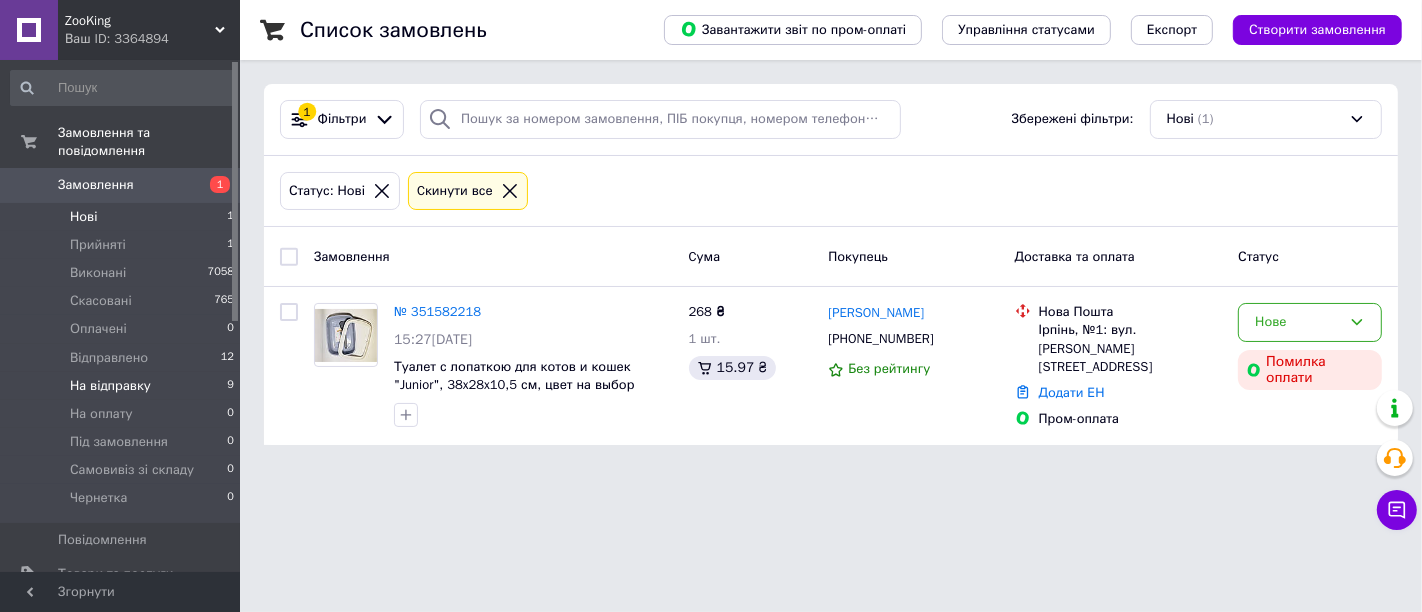 click on "На відправку" at bounding box center (110, 386) 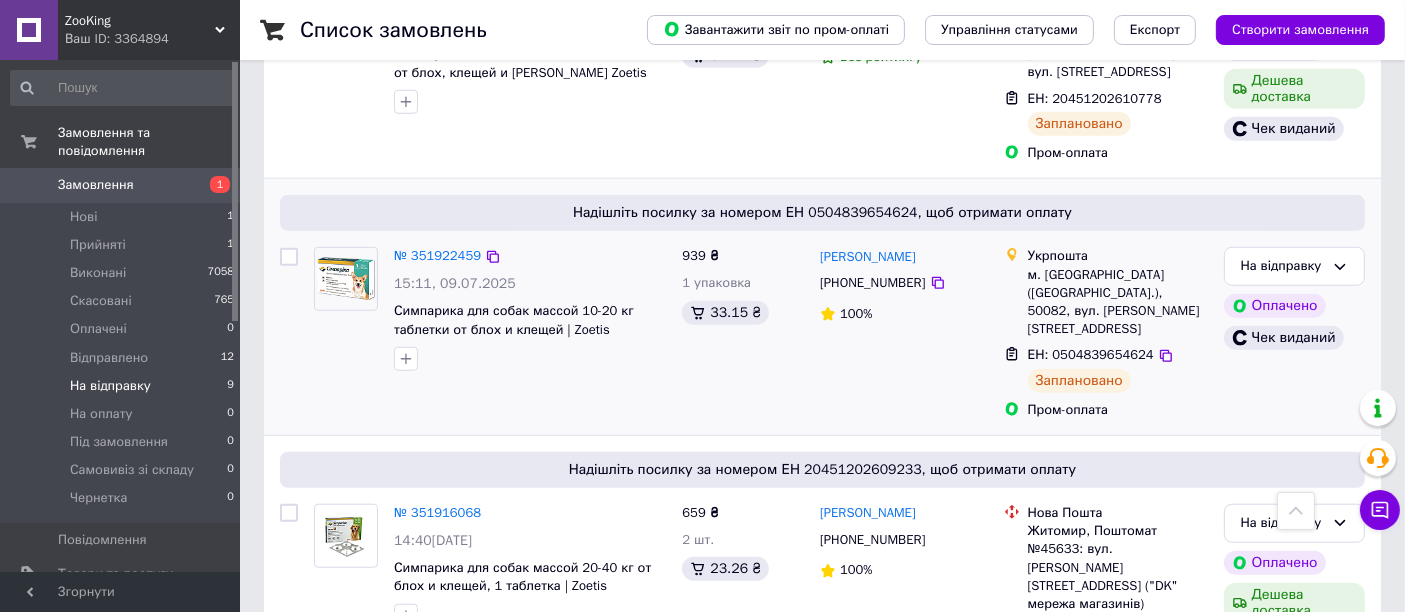 scroll, scrollTop: 1918, scrollLeft: 0, axis: vertical 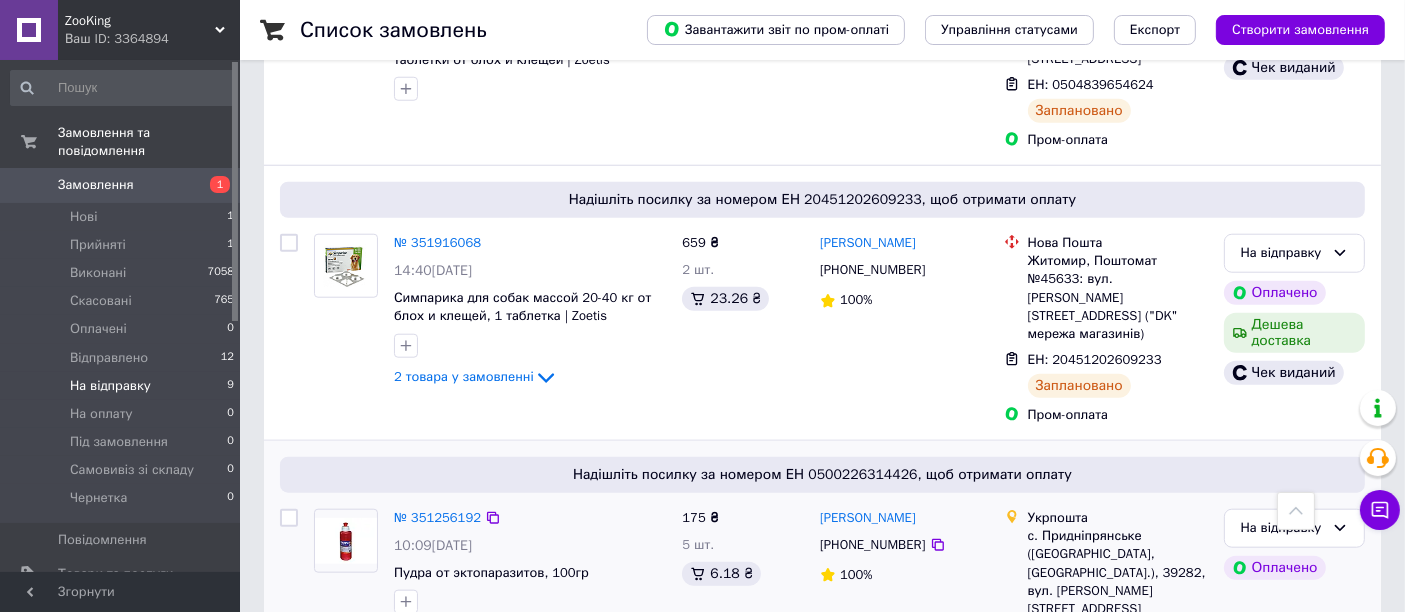 click at bounding box center (289, 518) 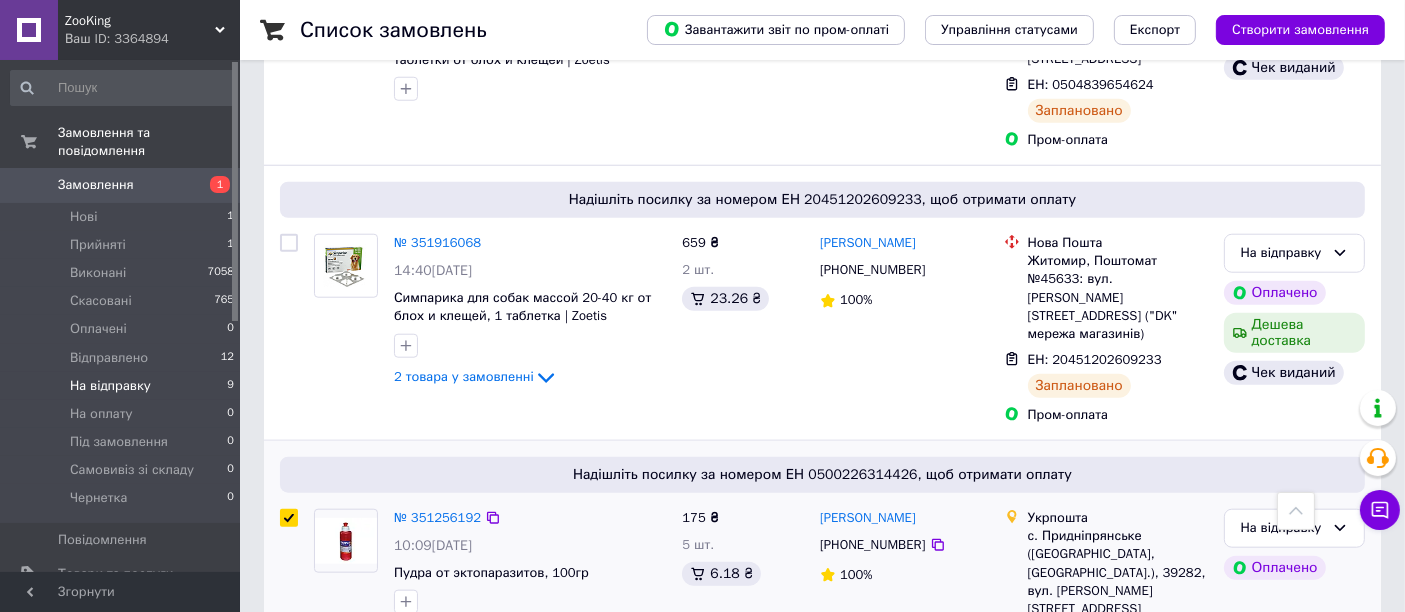 checkbox on "true" 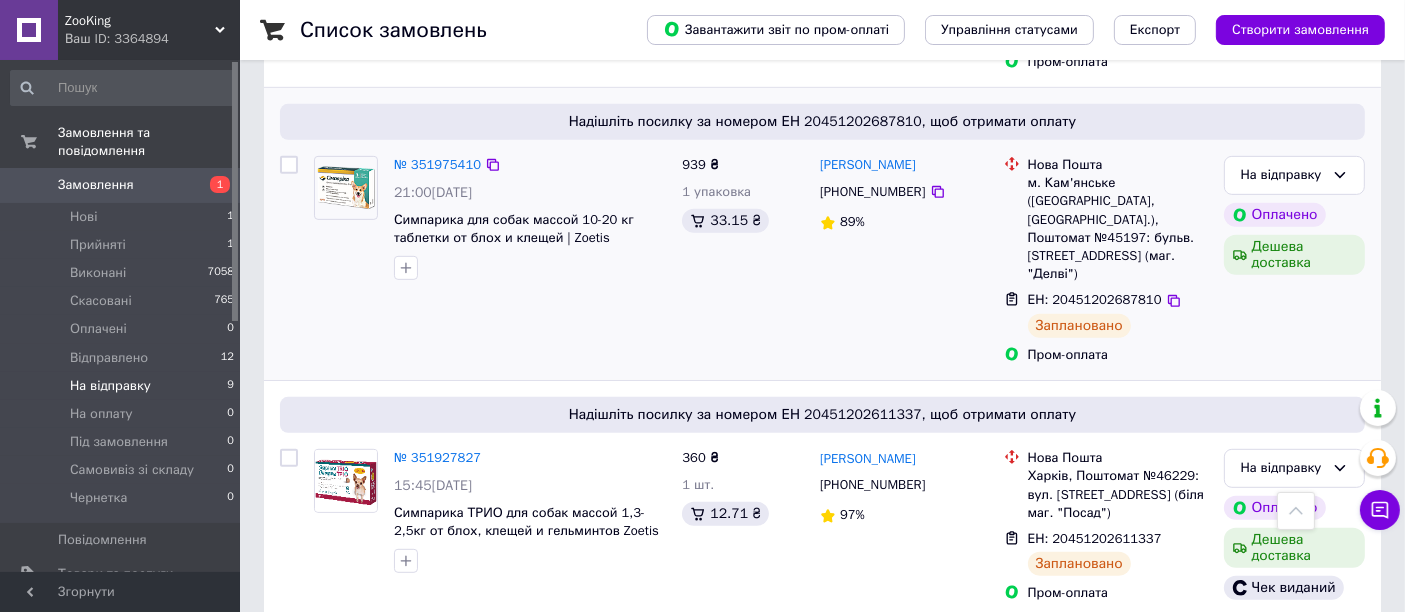 scroll, scrollTop: 918, scrollLeft: 0, axis: vertical 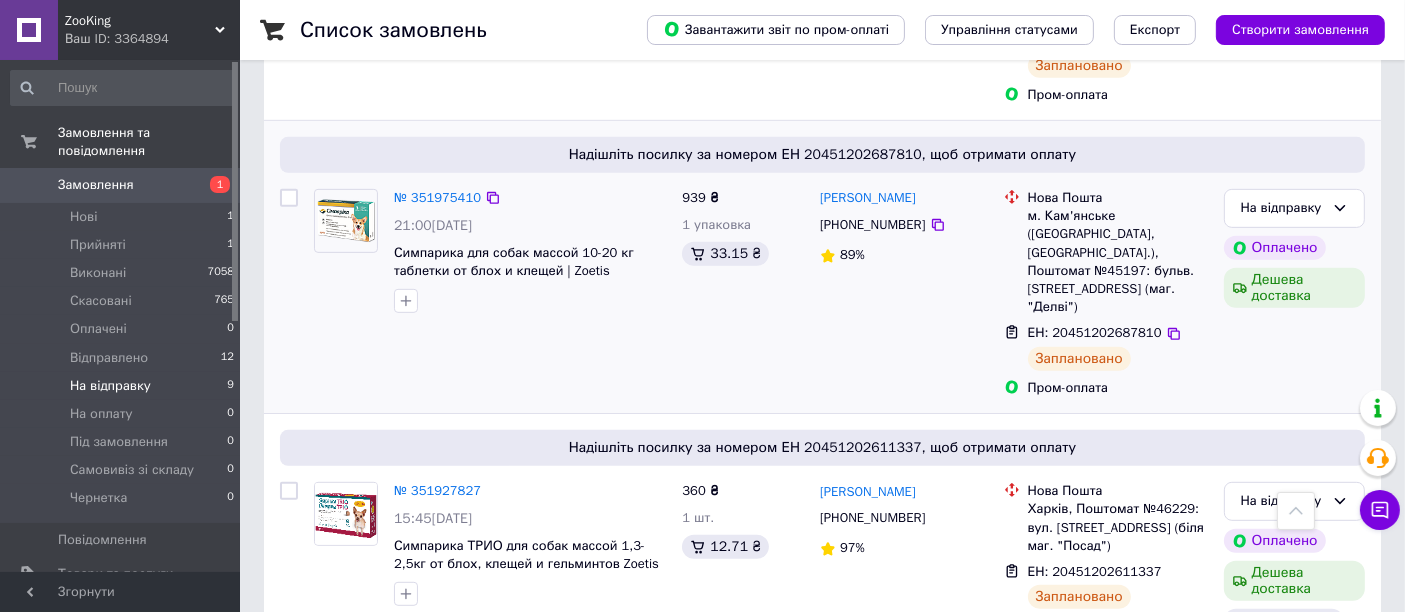 click at bounding box center (289, 198) 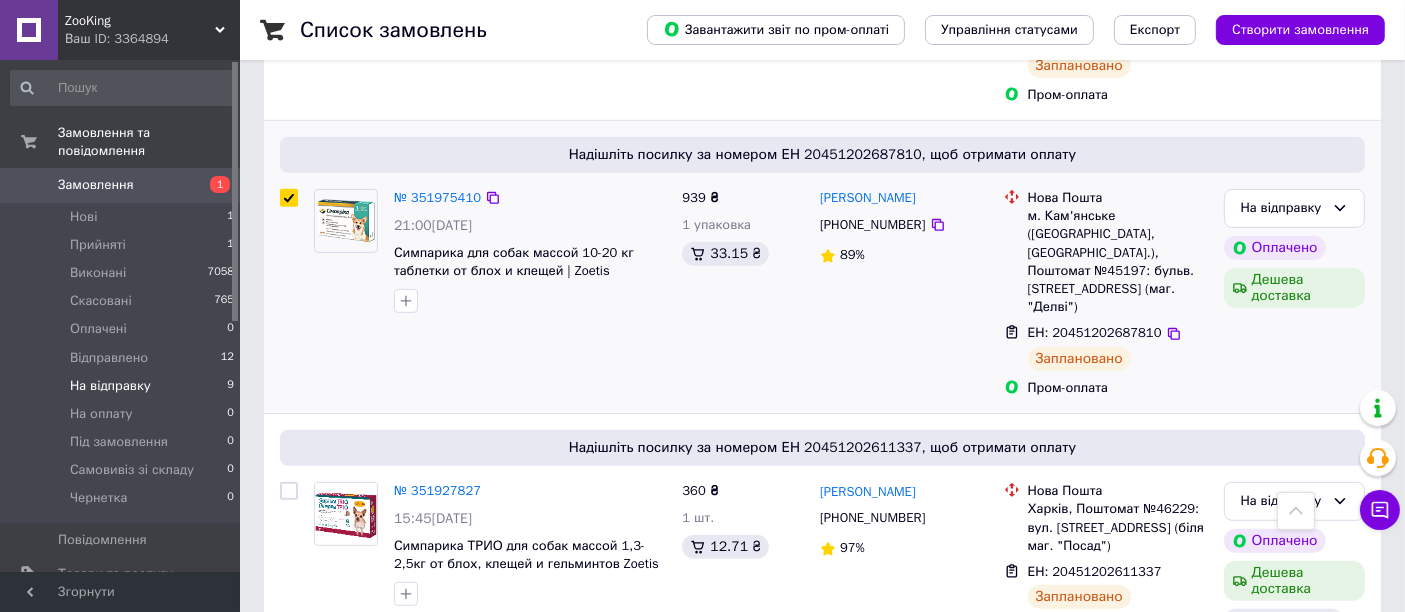 checkbox on "true" 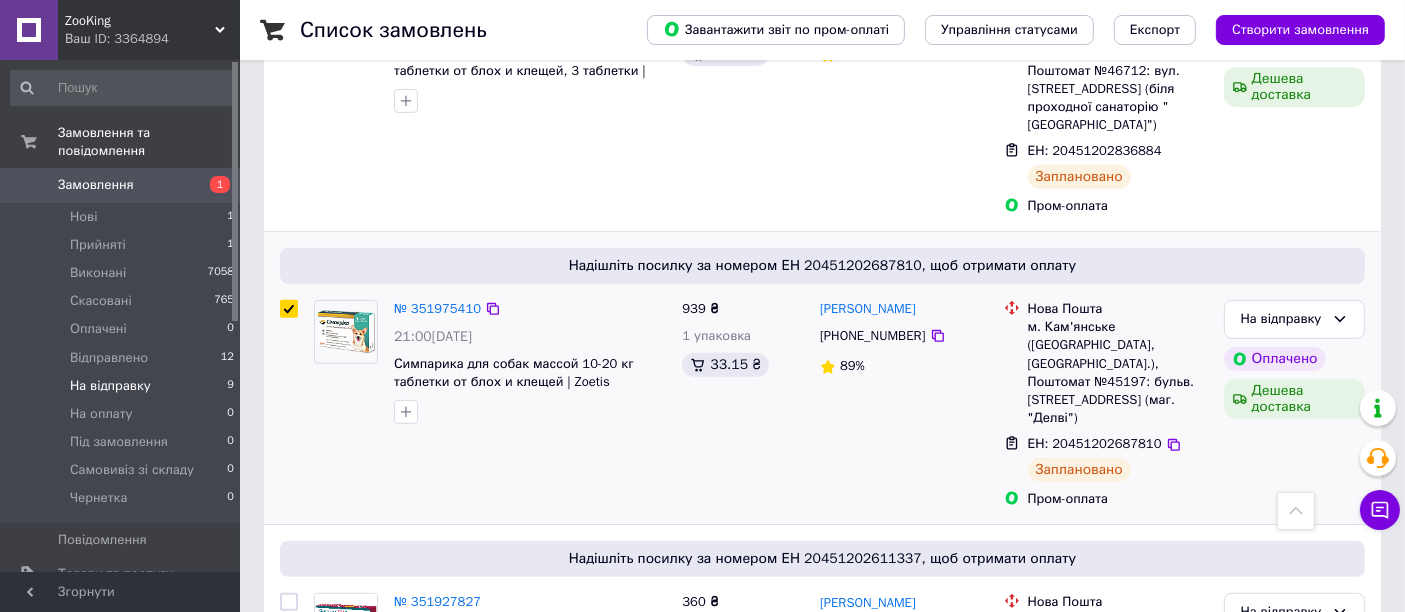scroll, scrollTop: 696, scrollLeft: 0, axis: vertical 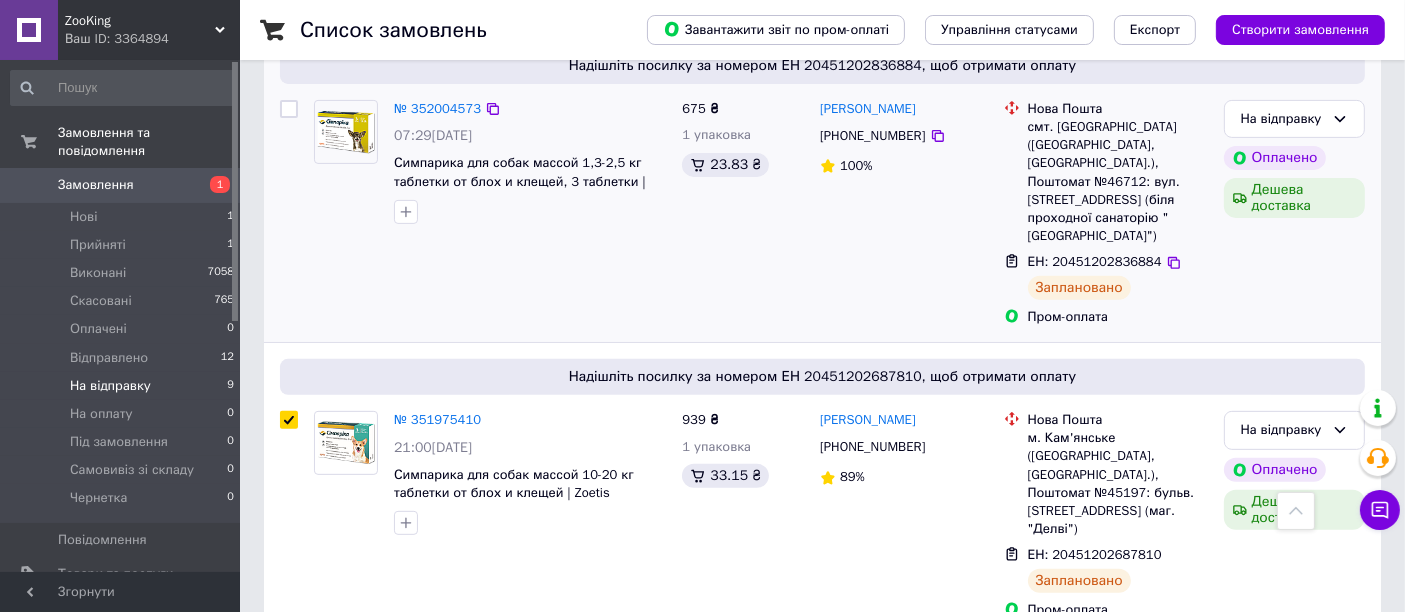 click at bounding box center (289, 109) 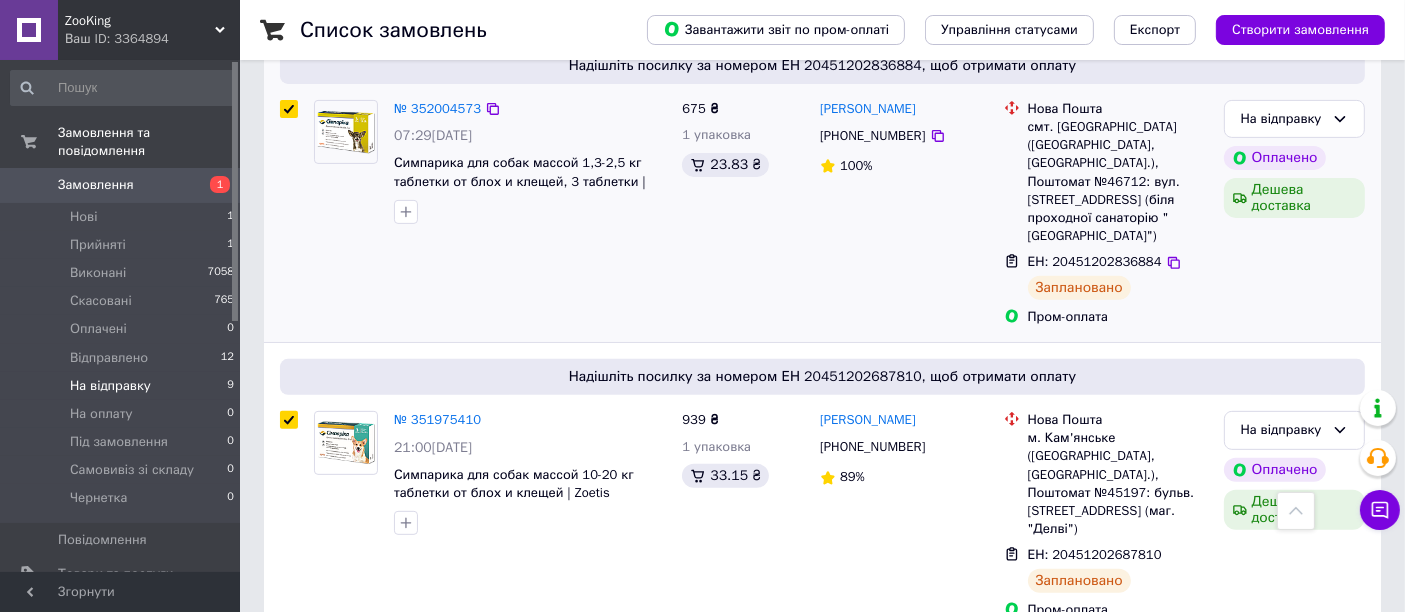 checkbox on "true" 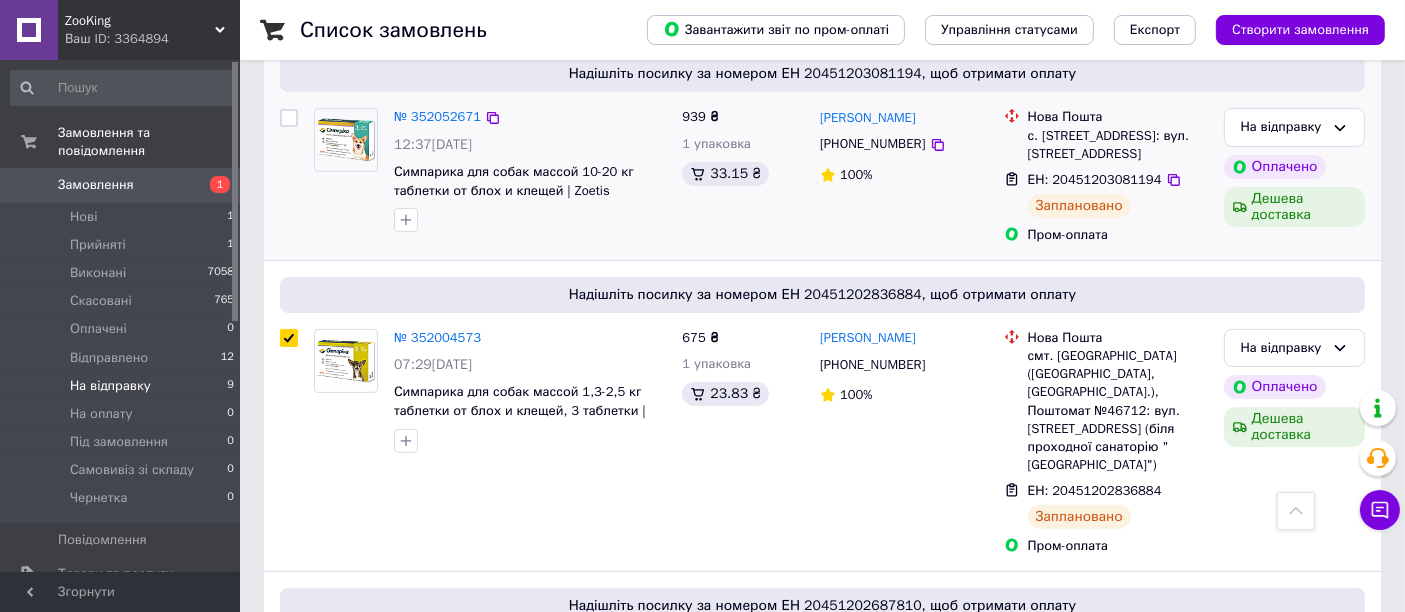 scroll, scrollTop: 362, scrollLeft: 0, axis: vertical 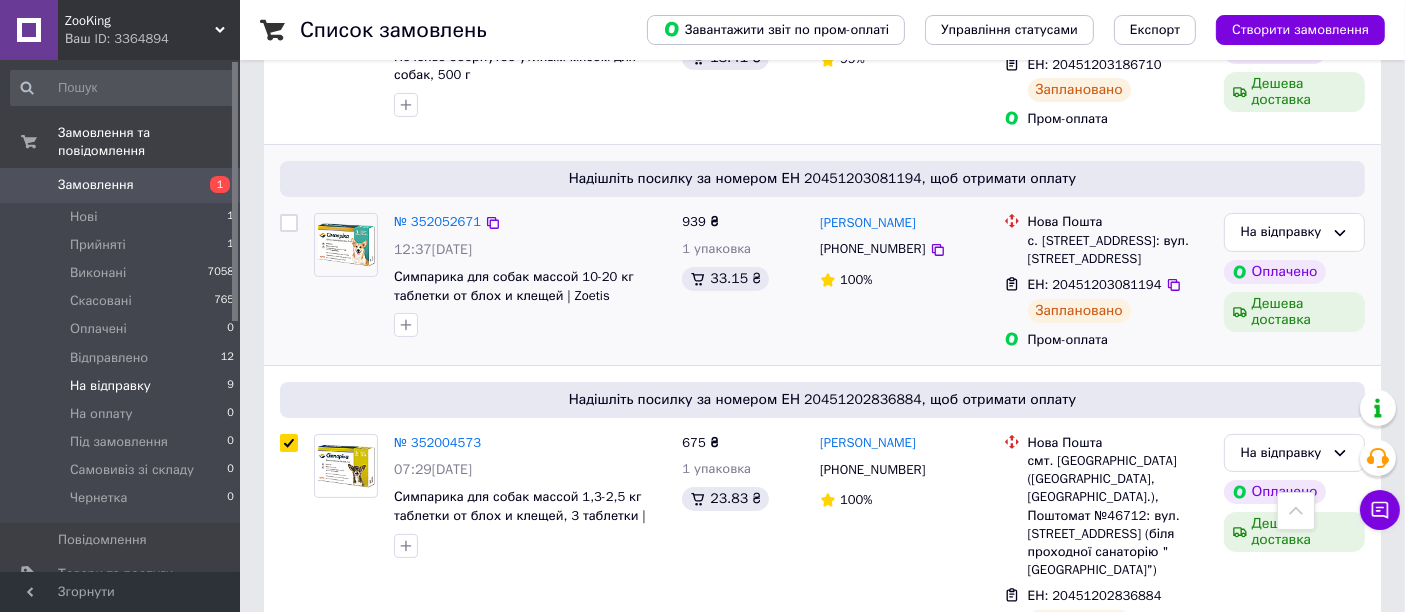 click at bounding box center (289, 223) 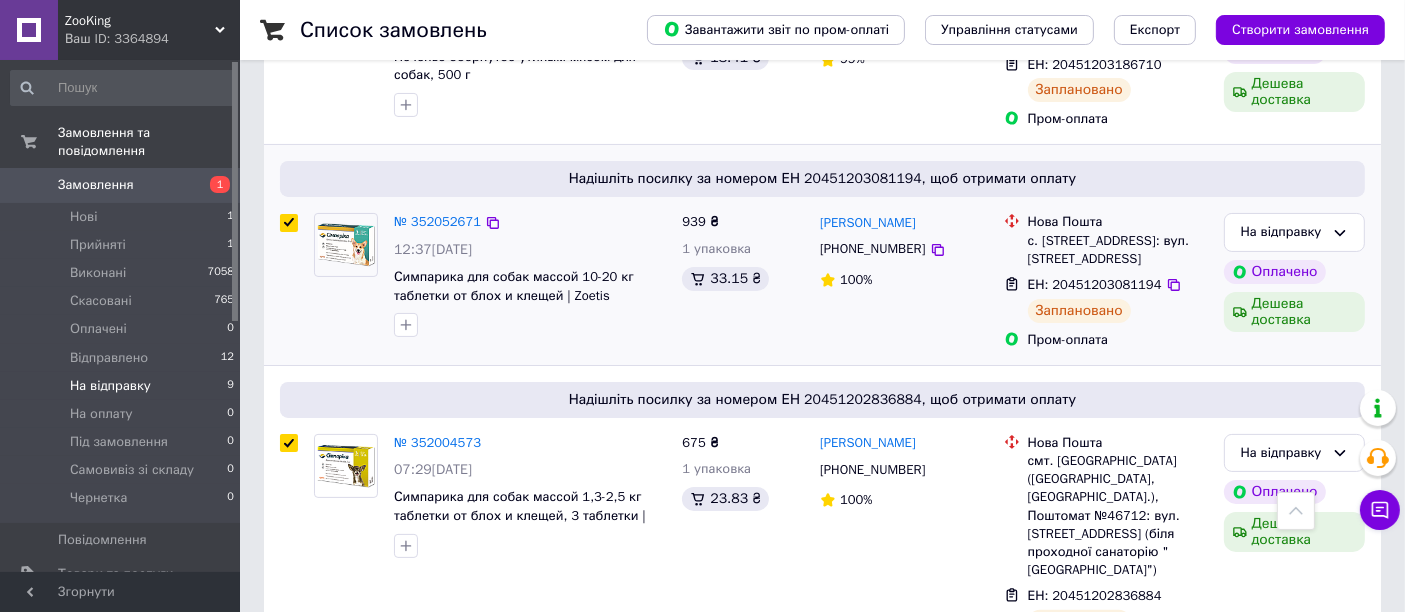 checkbox on "true" 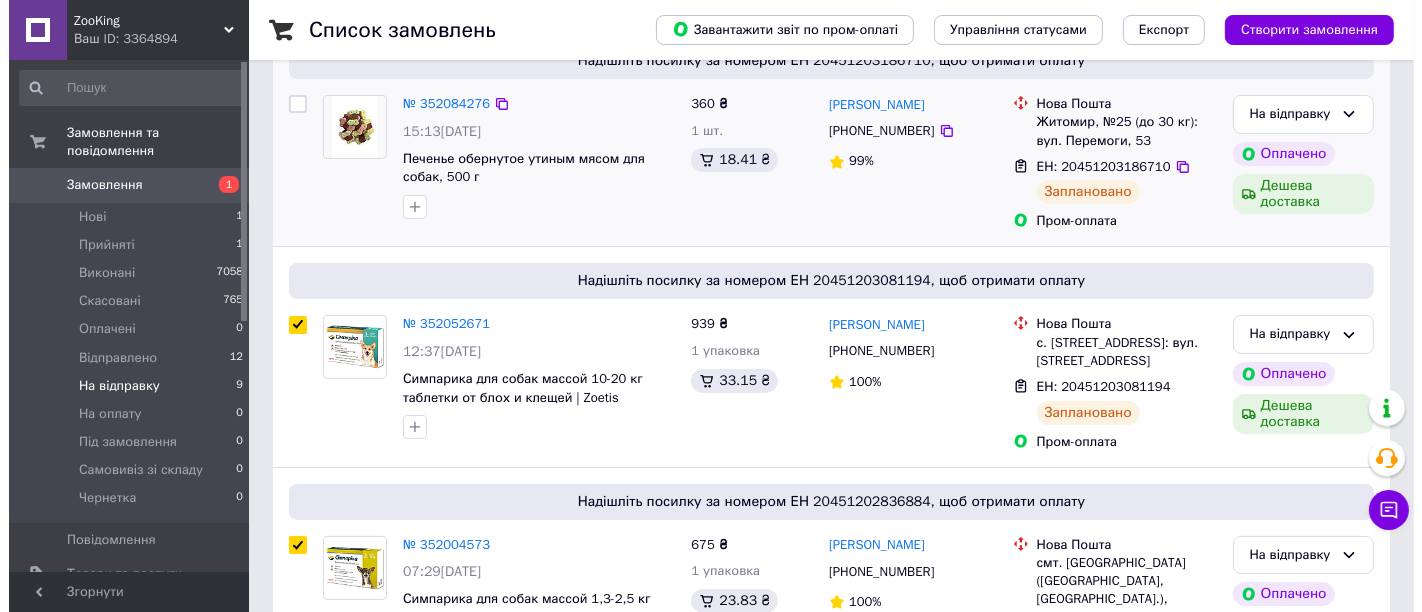 scroll, scrollTop: 140, scrollLeft: 0, axis: vertical 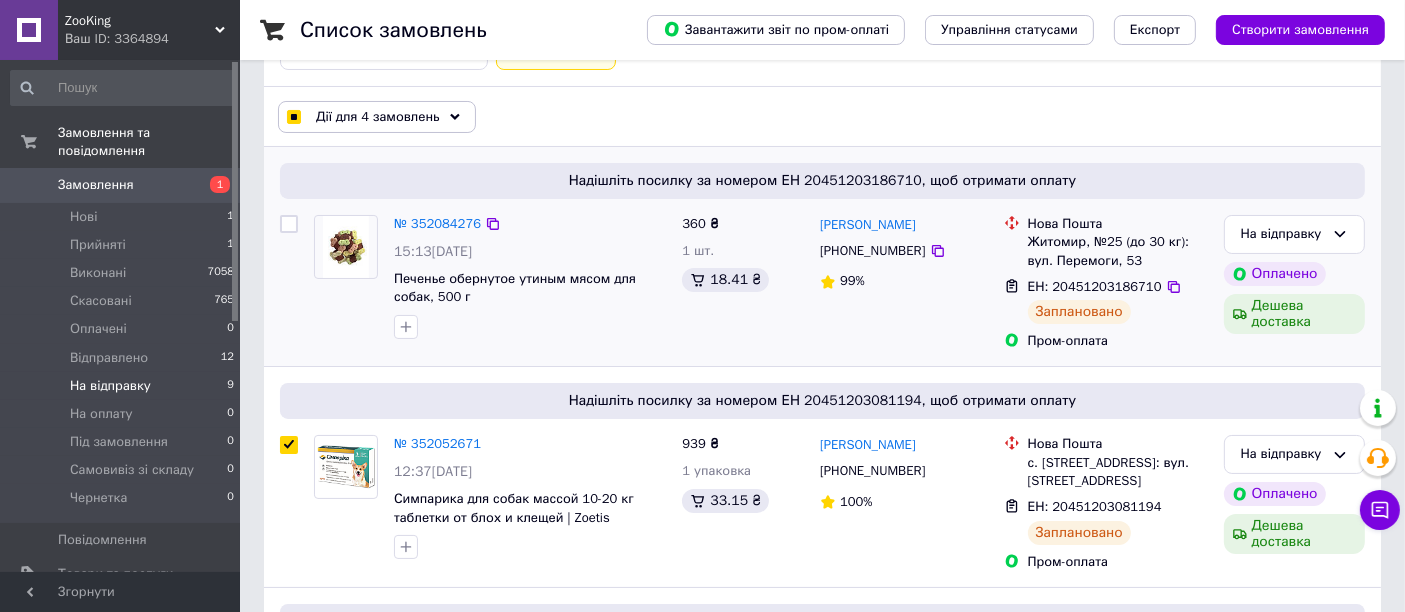 click at bounding box center [289, 224] 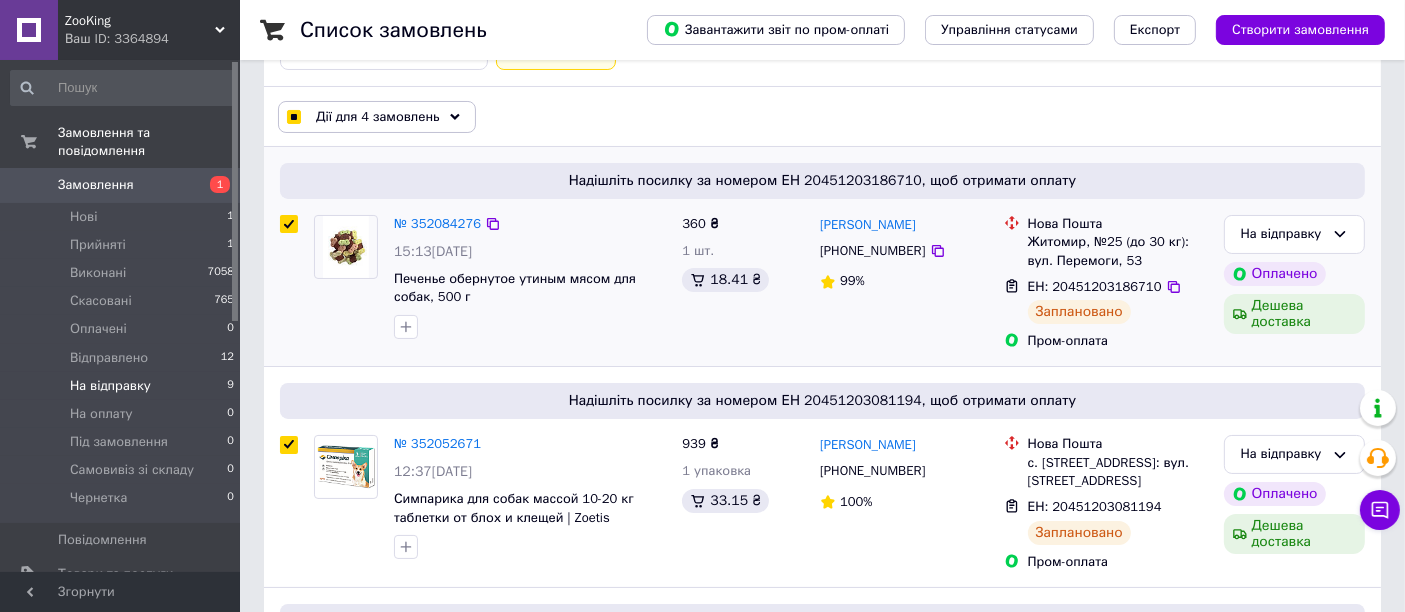 checkbox on "true" 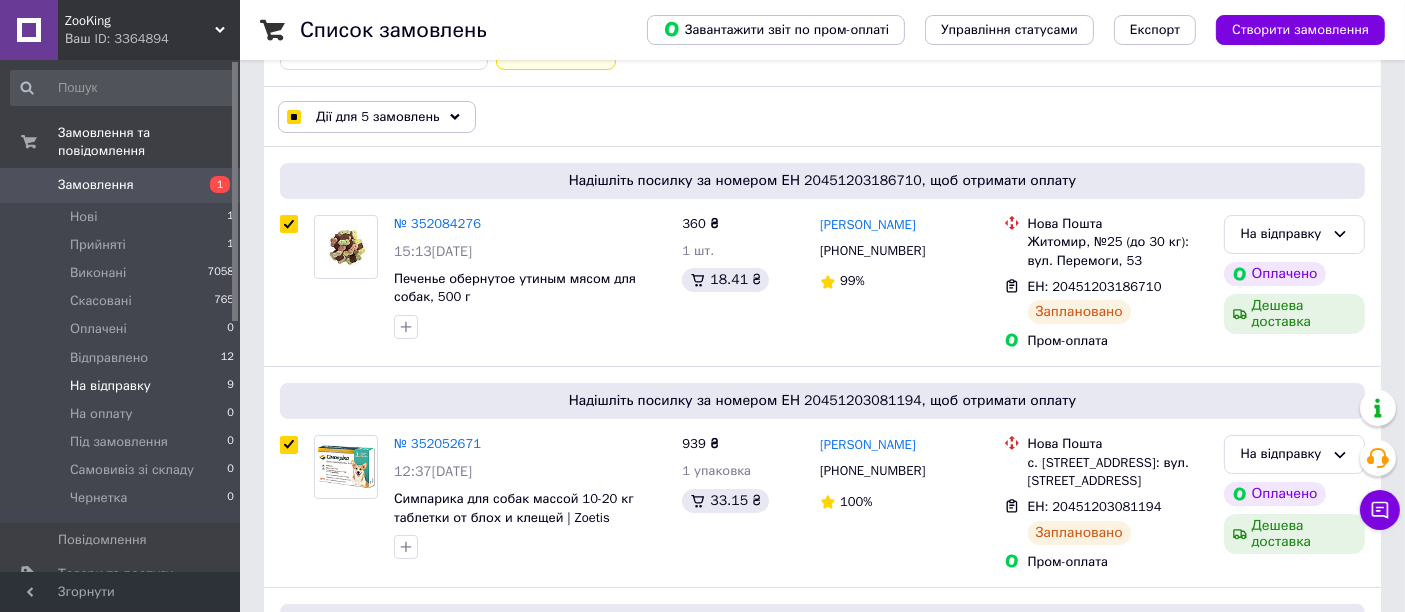 click on "Дії для 5 замовлень" at bounding box center (377, 117) 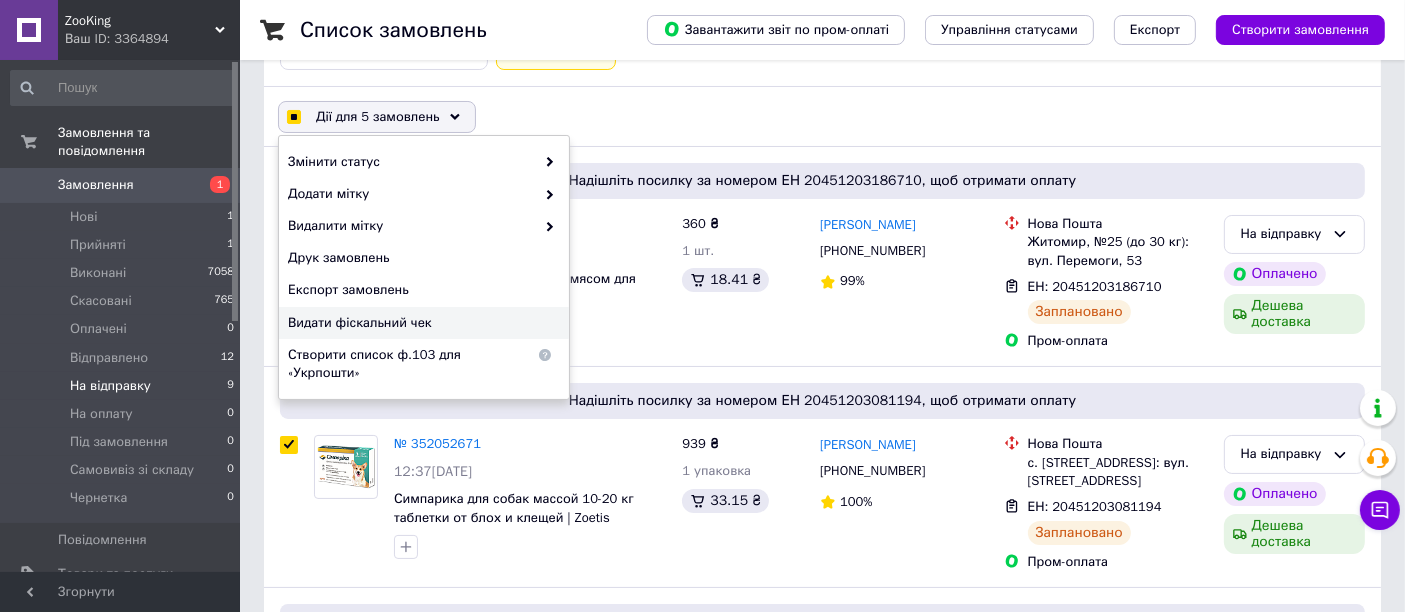 click on "Видати фіскальний чек" at bounding box center (421, 323) 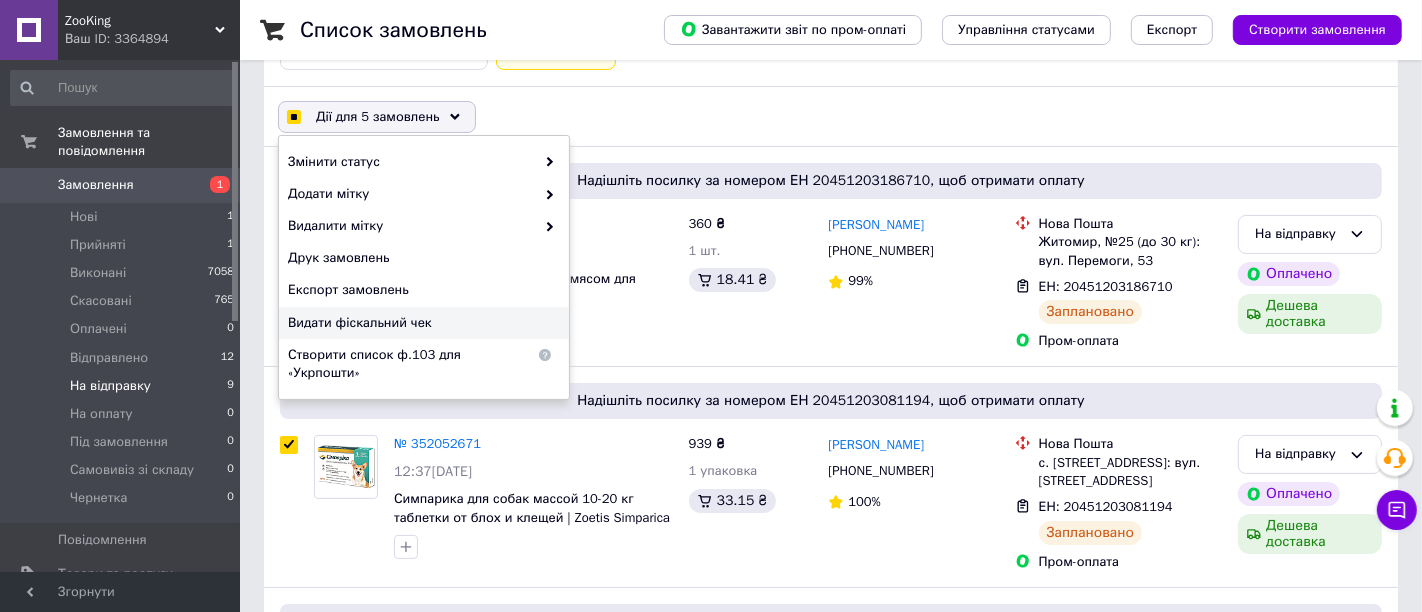 checkbox on "true" 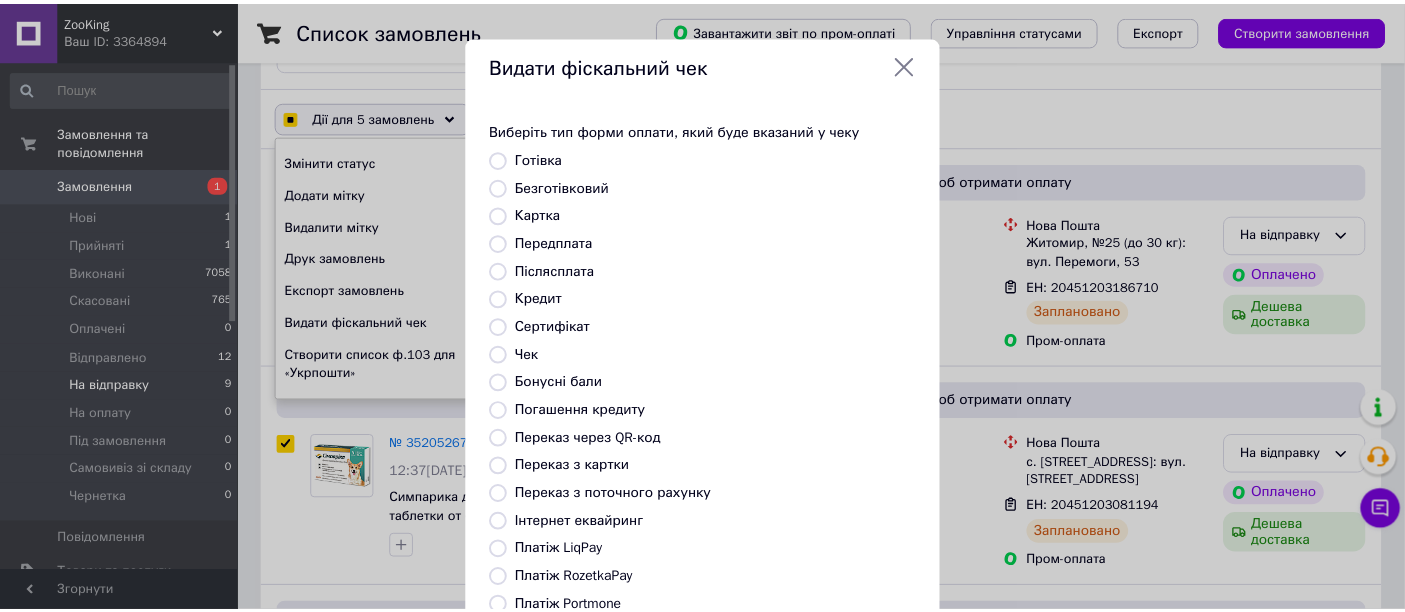scroll, scrollTop: 111, scrollLeft: 0, axis: vertical 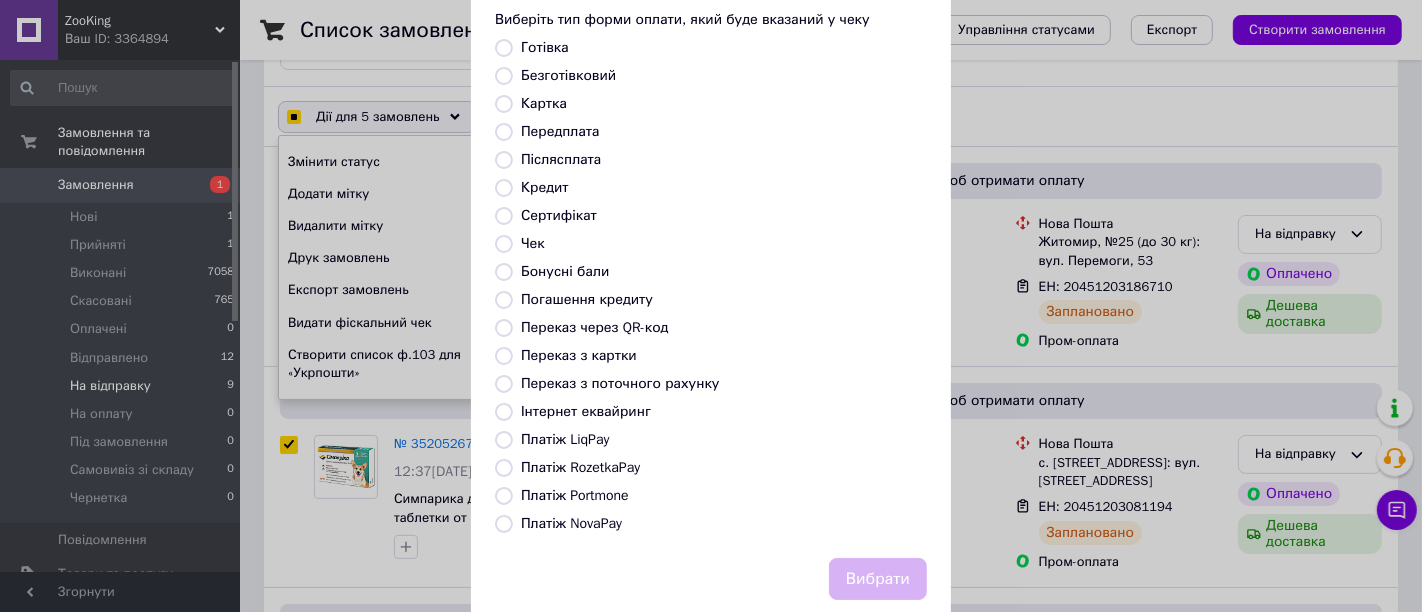 click on "Платіж RozetkaPay" at bounding box center [504, 468] 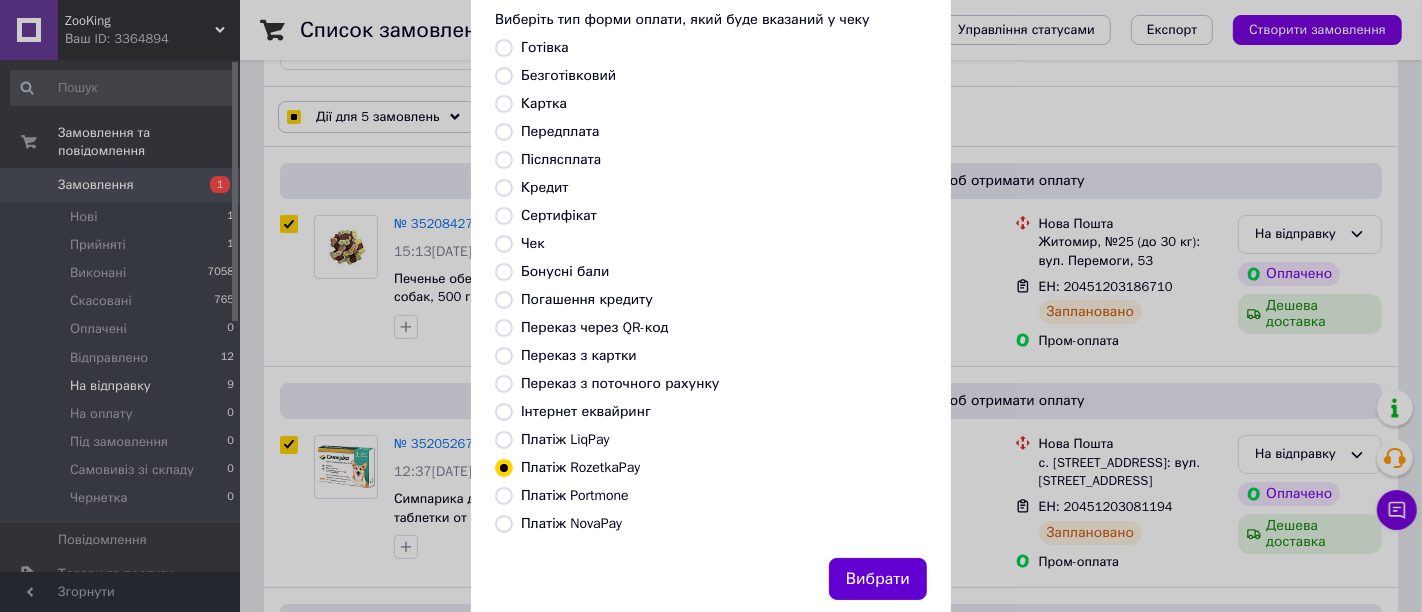 click on "Вибрати" at bounding box center (878, 579) 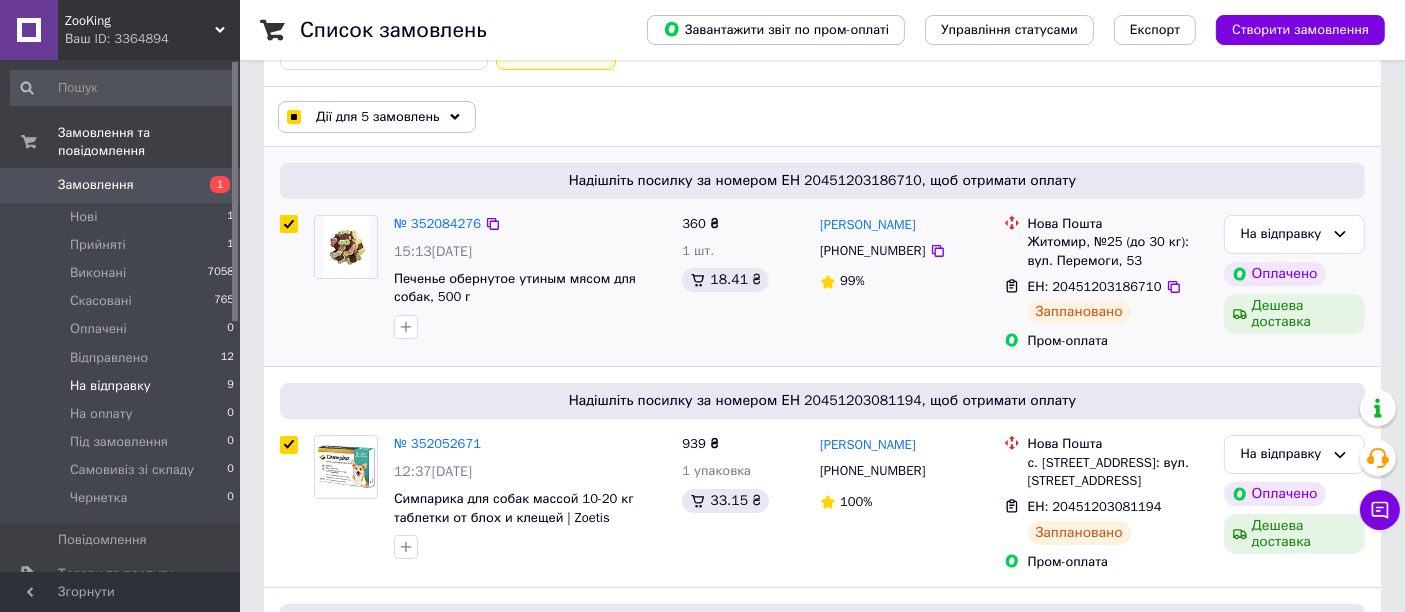 click on "ЕН: 20451203186710" at bounding box center [1095, 286] 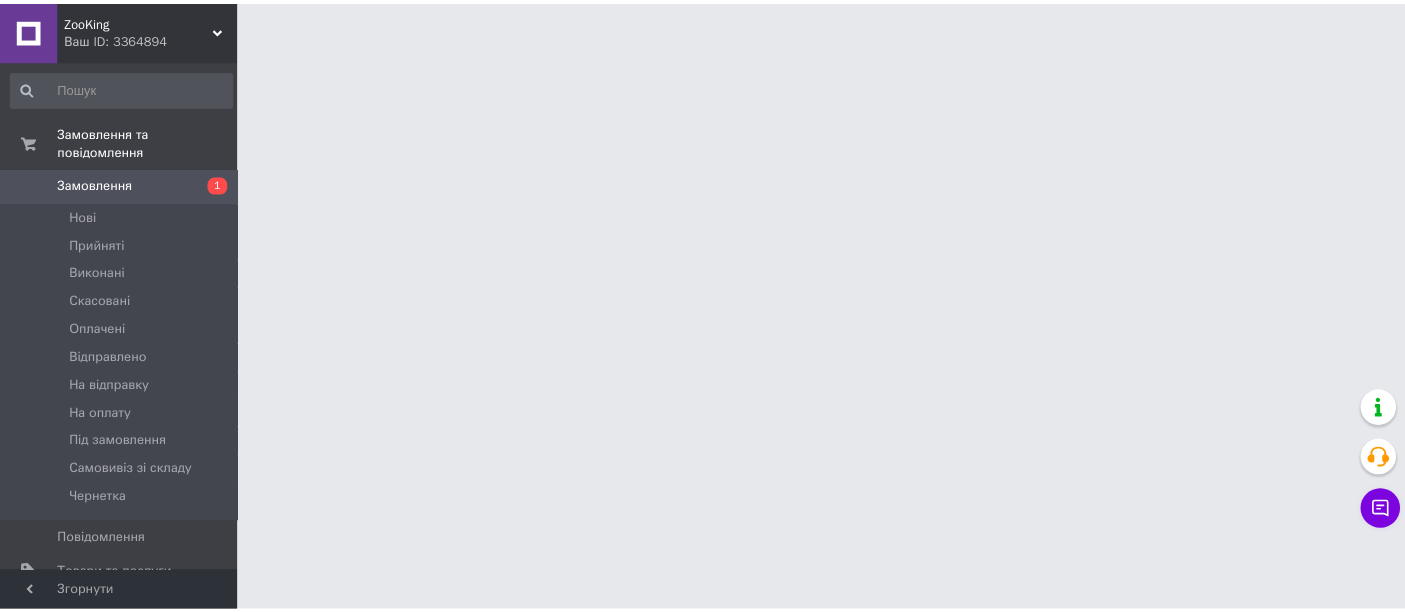 scroll, scrollTop: 0, scrollLeft: 0, axis: both 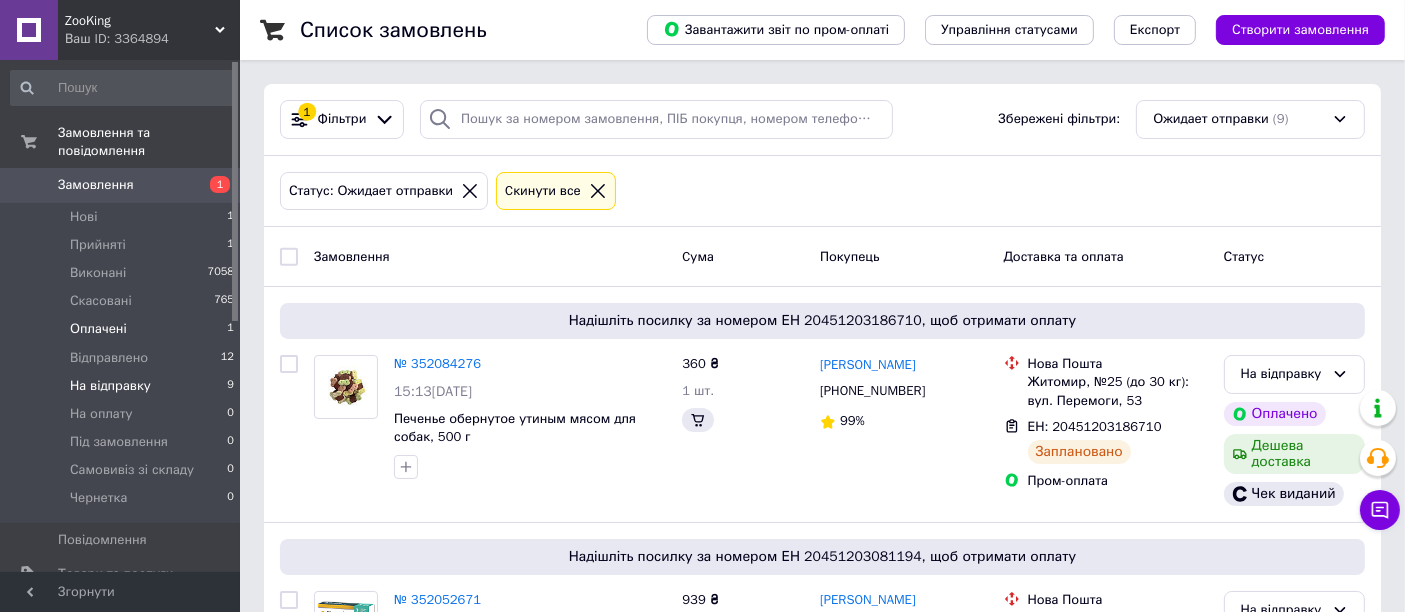 click on "Оплачені 1" at bounding box center (123, 329) 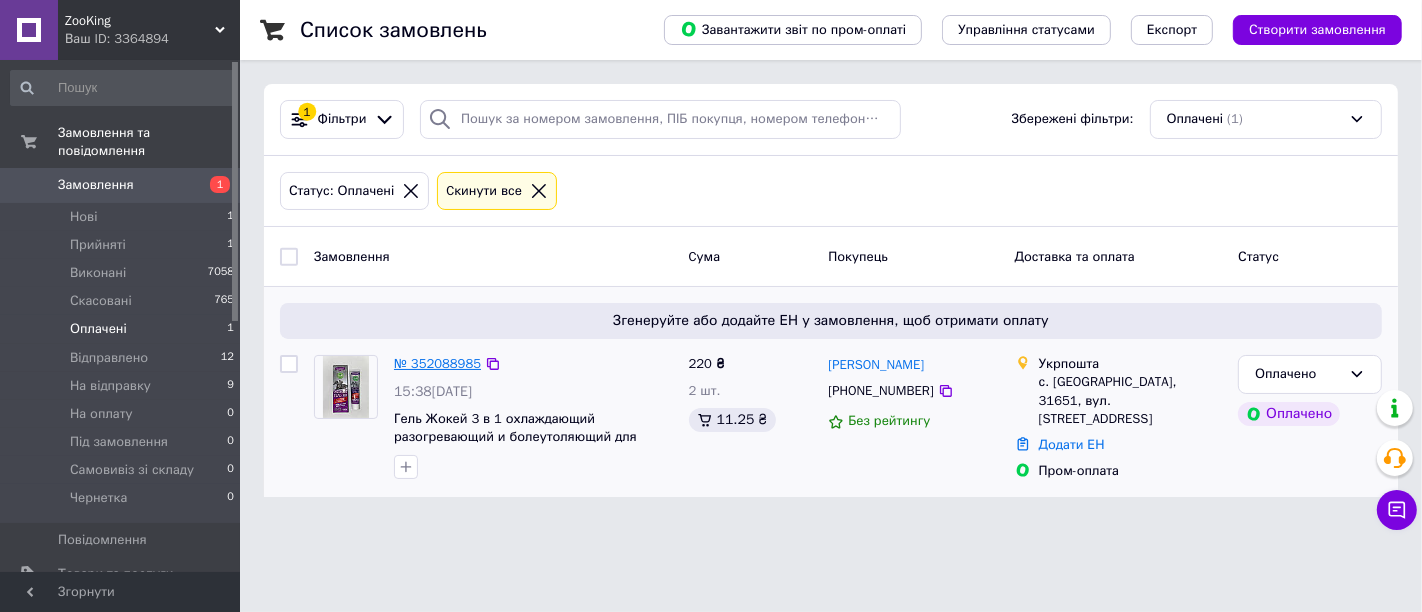 click on "№ 352088985" at bounding box center [437, 363] 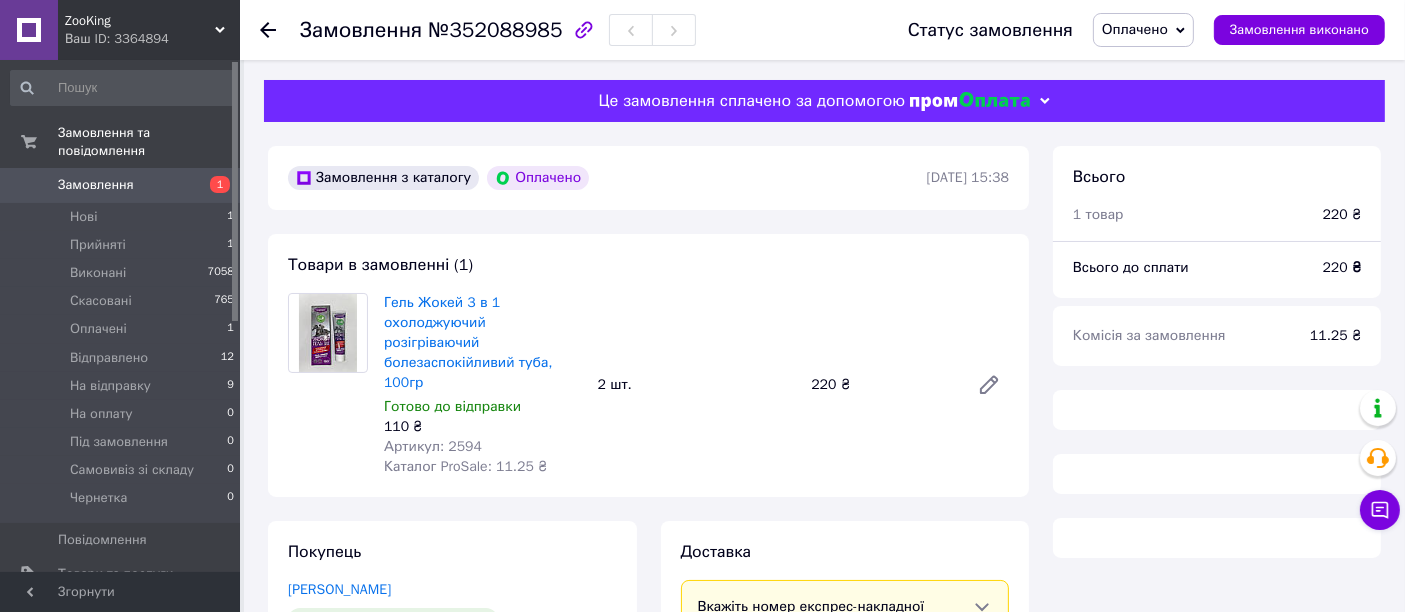 click on "Артикул: 2594" at bounding box center [433, 446] 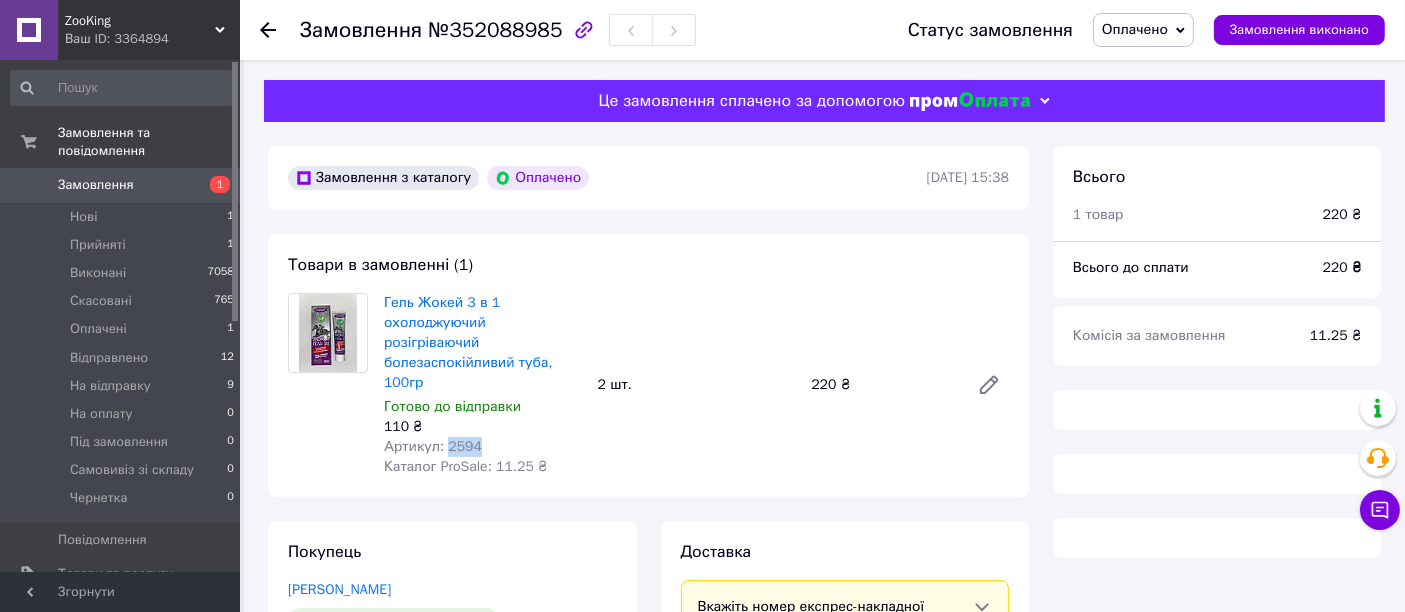 click on "Артикул: 2594" at bounding box center (433, 446) 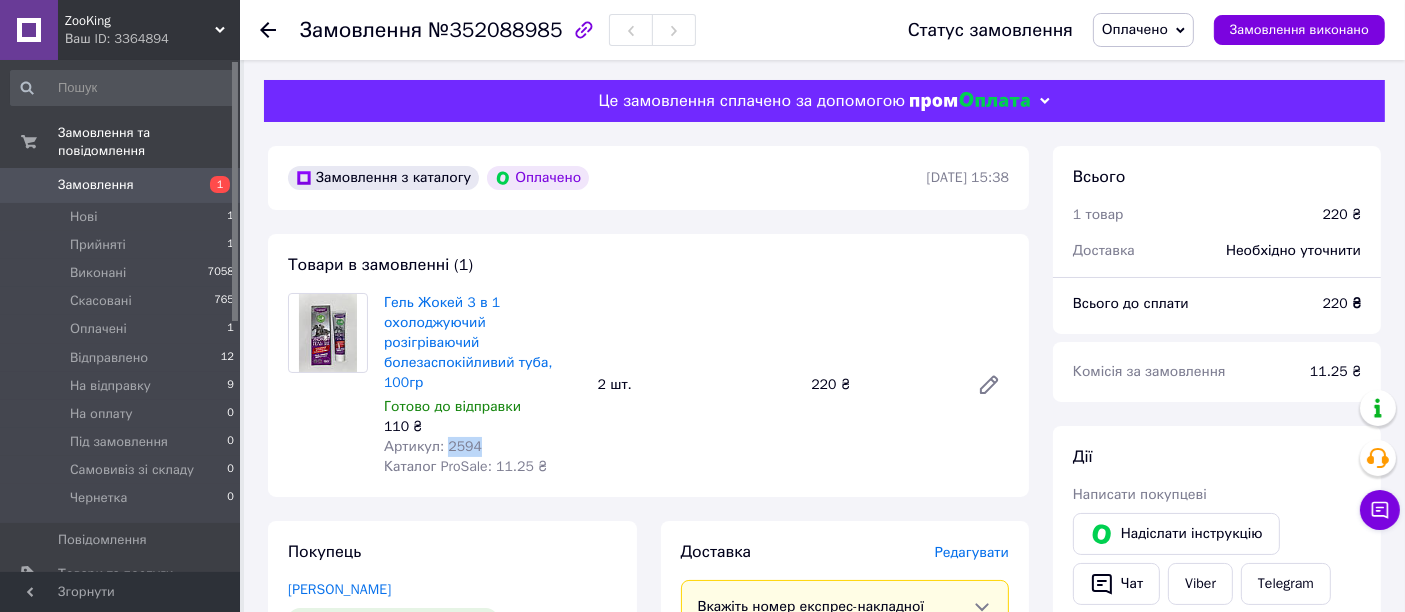 copy on "2594" 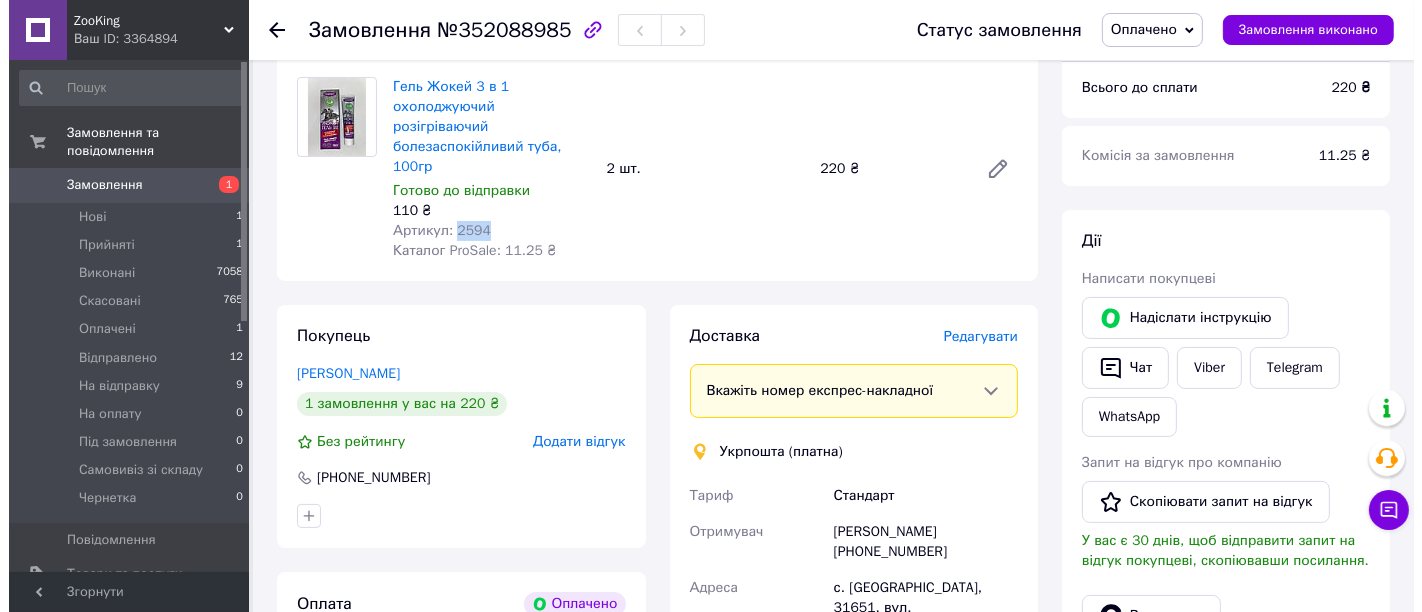 scroll, scrollTop: 222, scrollLeft: 0, axis: vertical 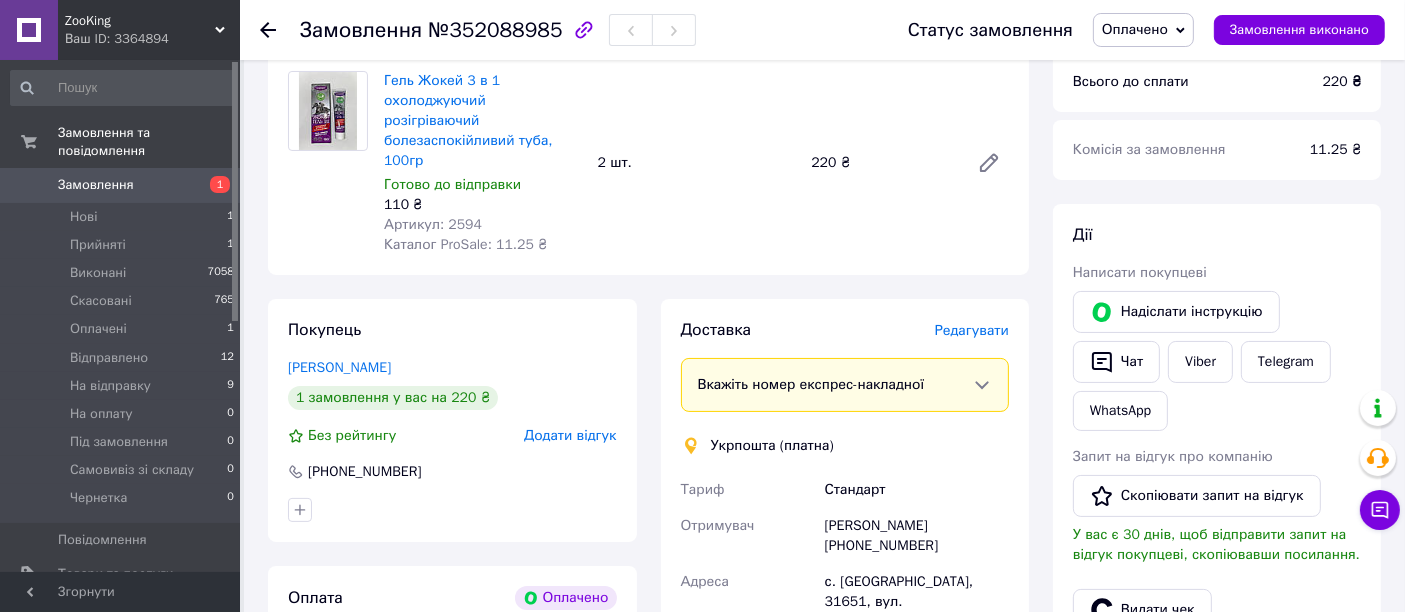 click on "Редагувати" at bounding box center (972, 330) 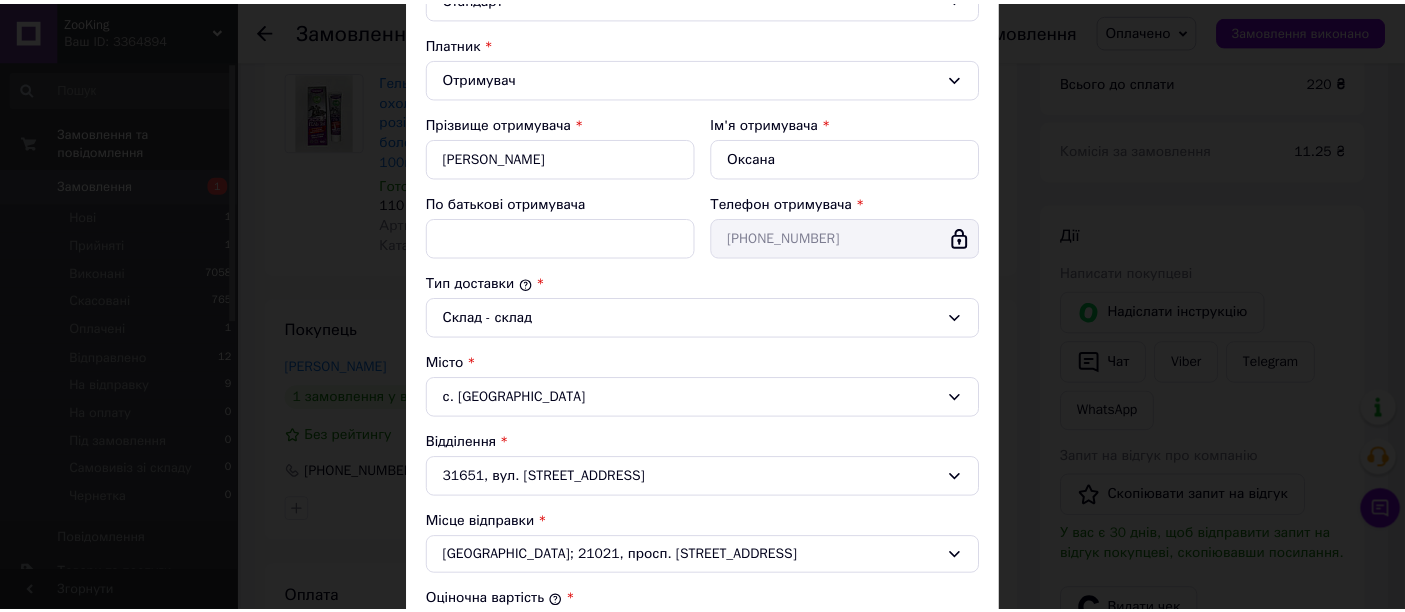 scroll, scrollTop: 555, scrollLeft: 0, axis: vertical 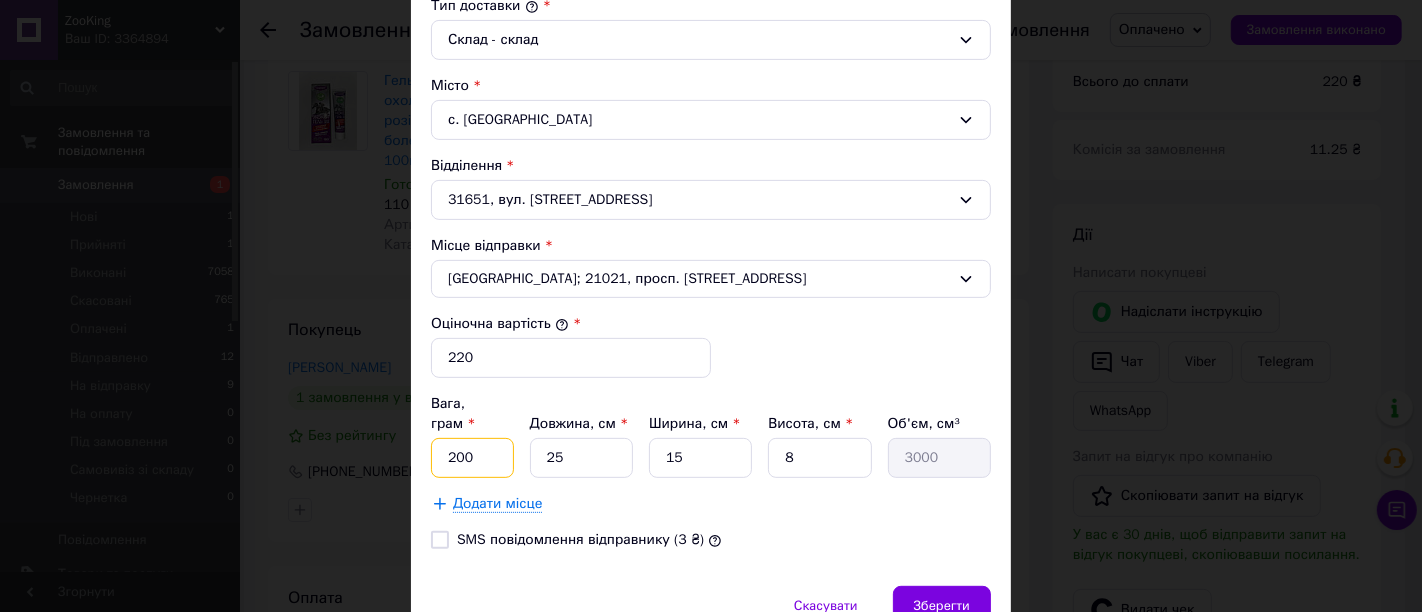 click on "200" at bounding box center (472, 458) 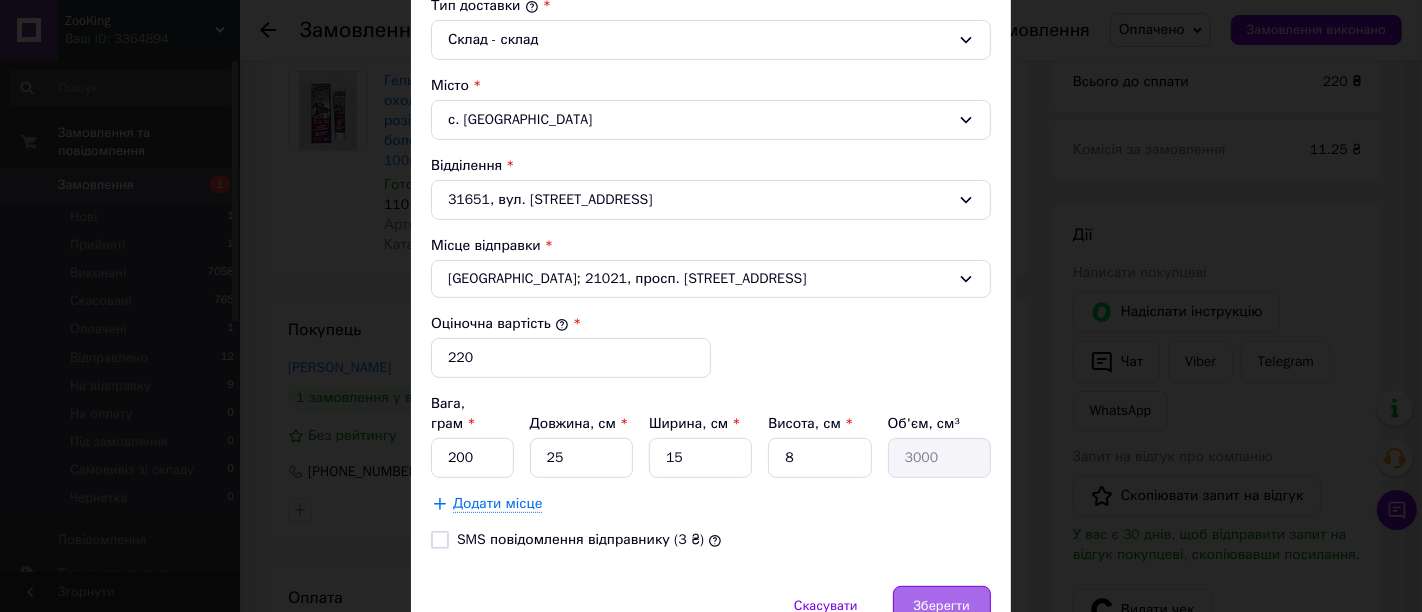 click on "Зберегти" at bounding box center [942, 606] 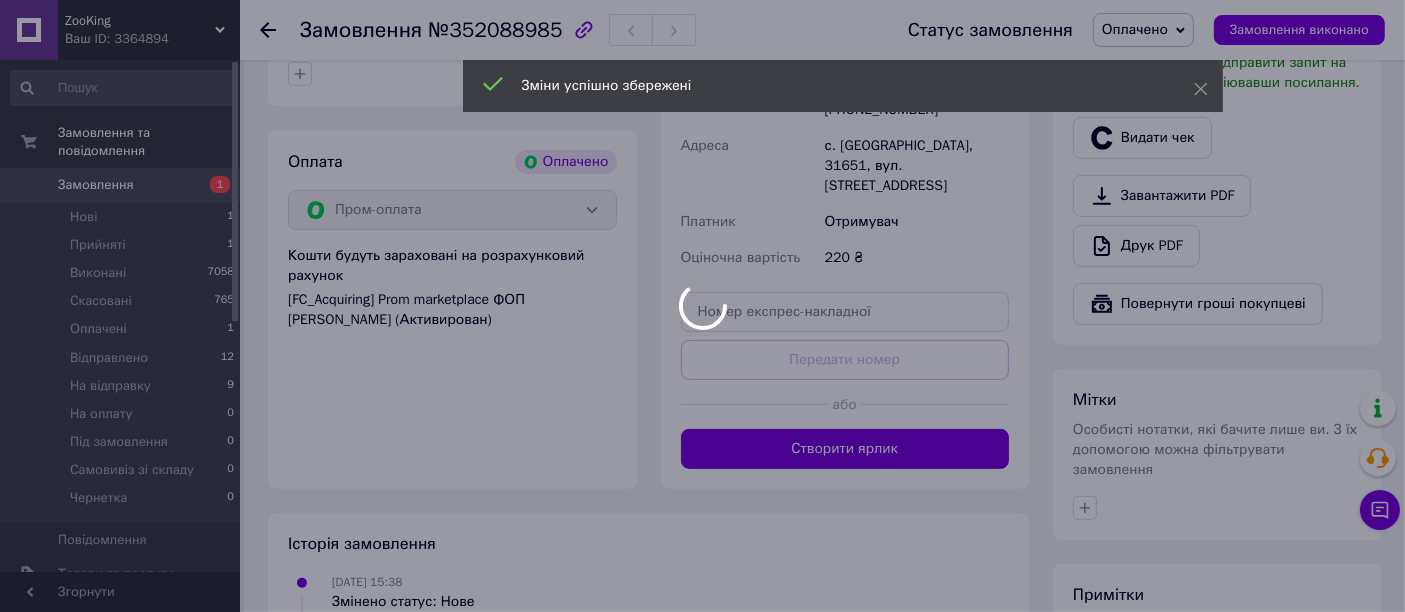 scroll, scrollTop: 666, scrollLeft: 0, axis: vertical 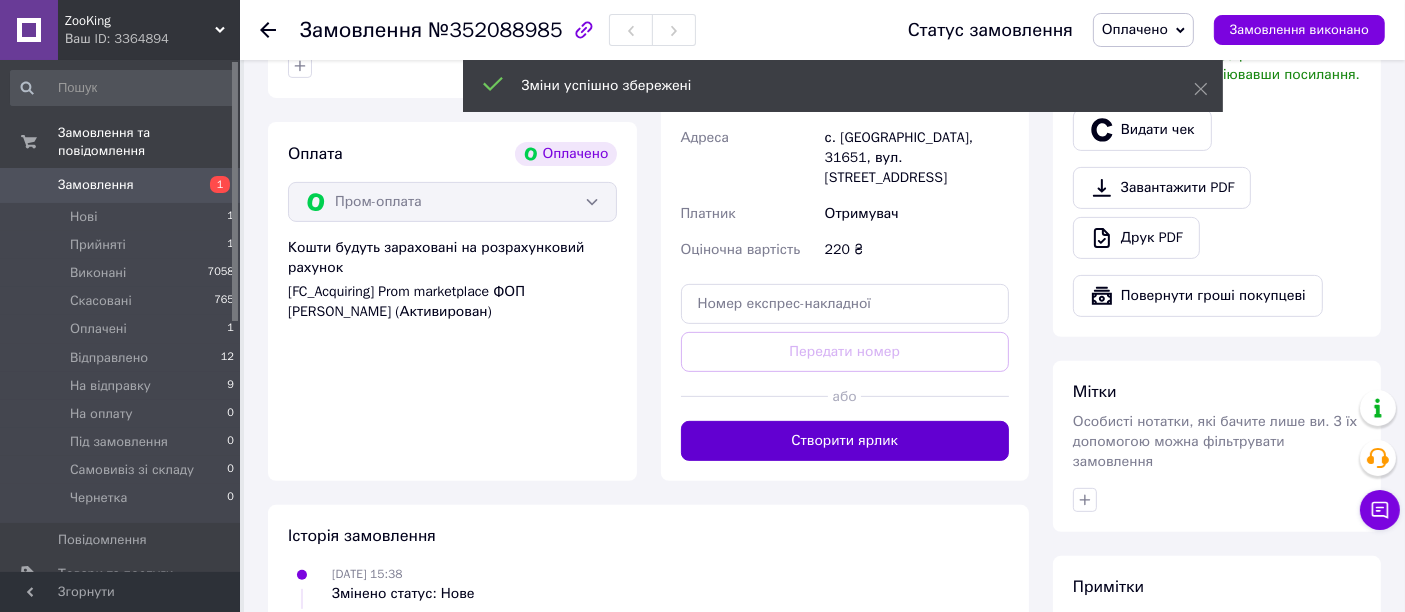 click on "Створити ярлик" at bounding box center (845, 441) 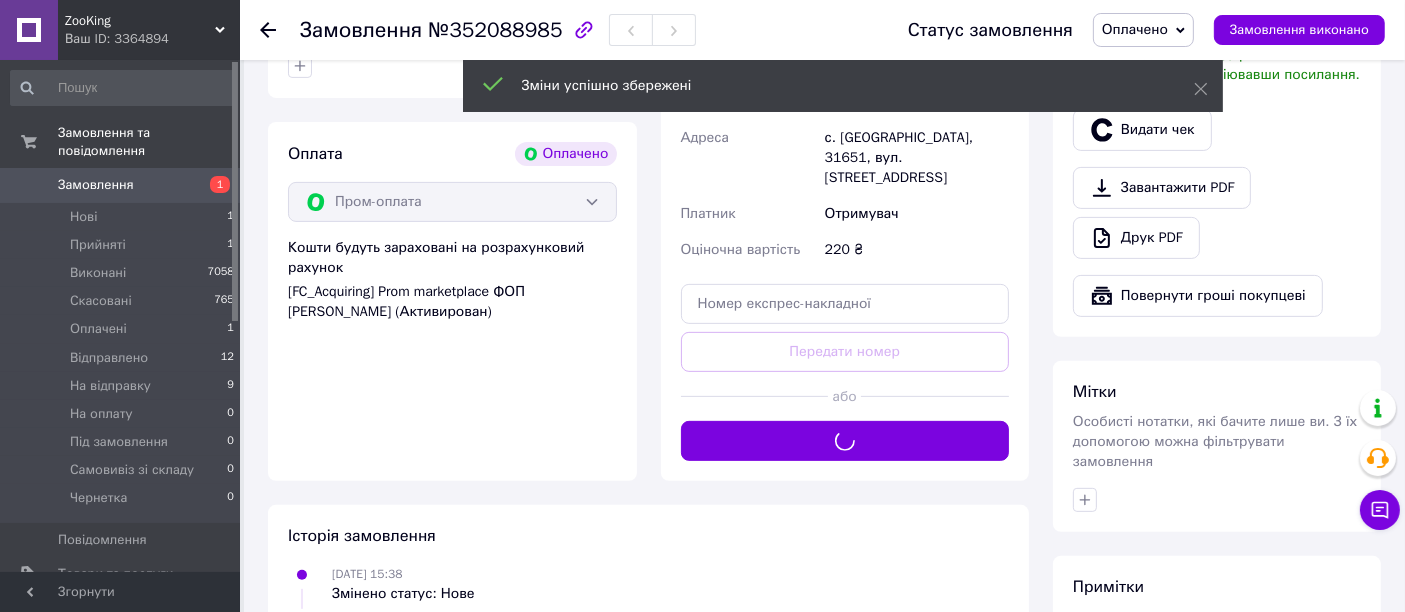 scroll, scrollTop: 444, scrollLeft: 0, axis: vertical 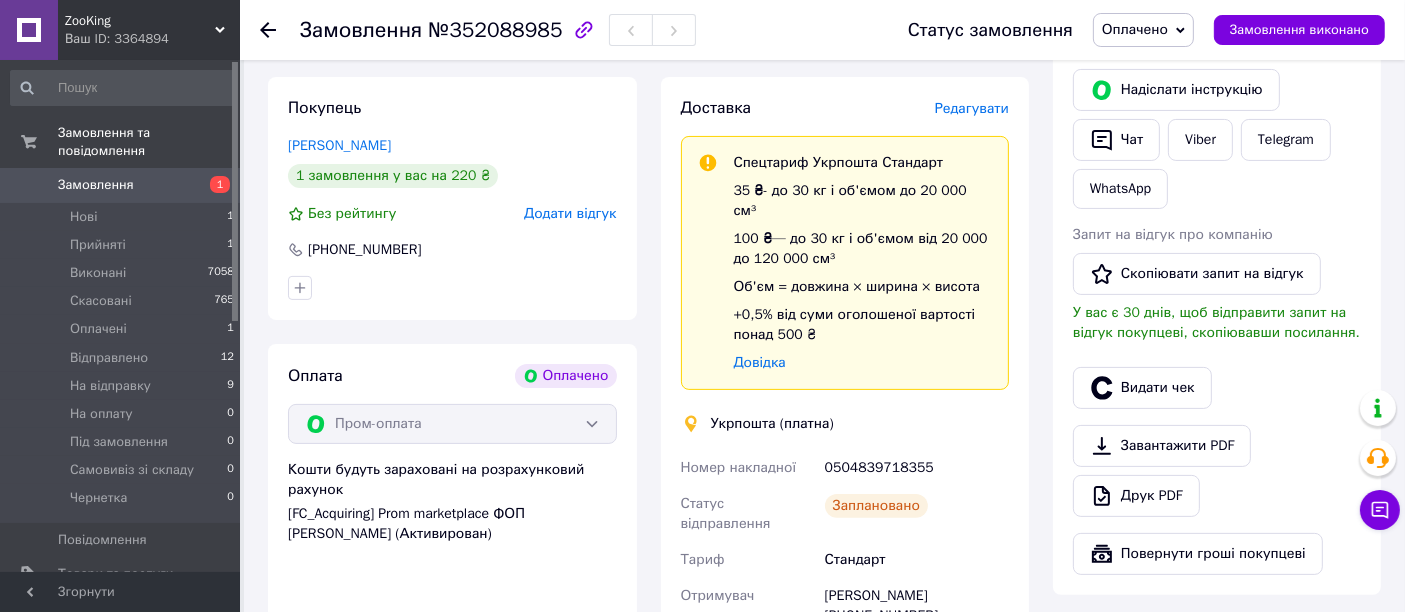 click on "0504839718355" at bounding box center [917, 468] 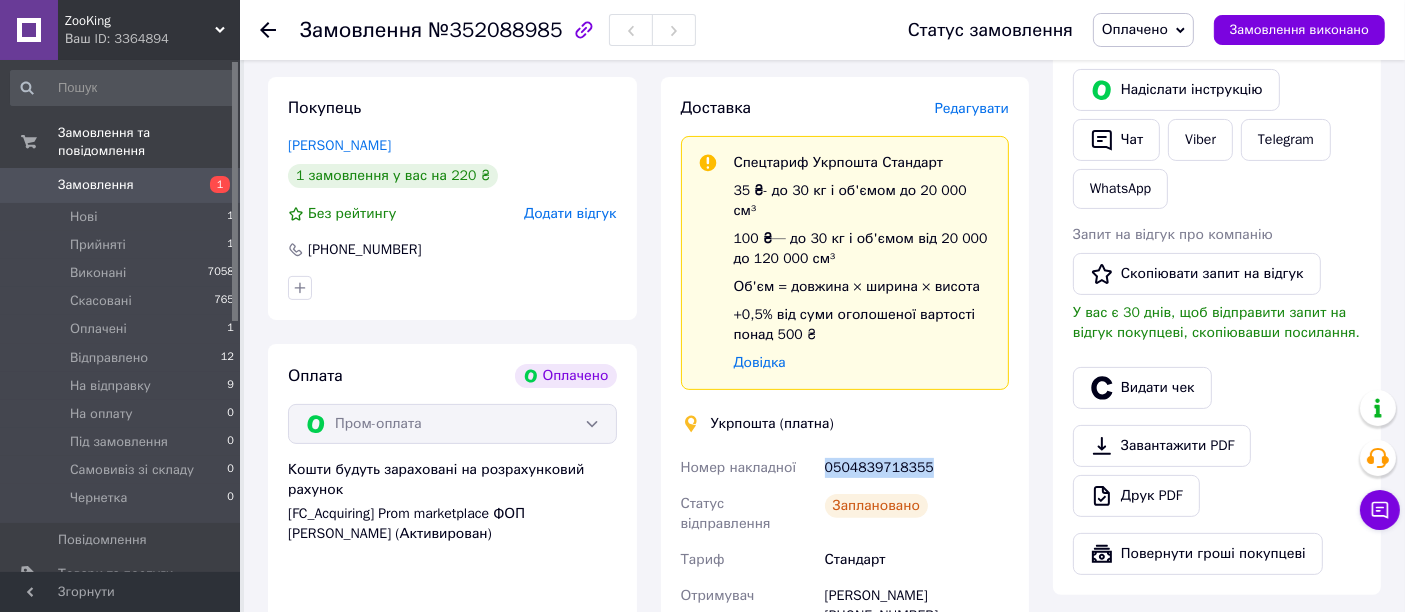 click on "0504839718355" at bounding box center (917, 468) 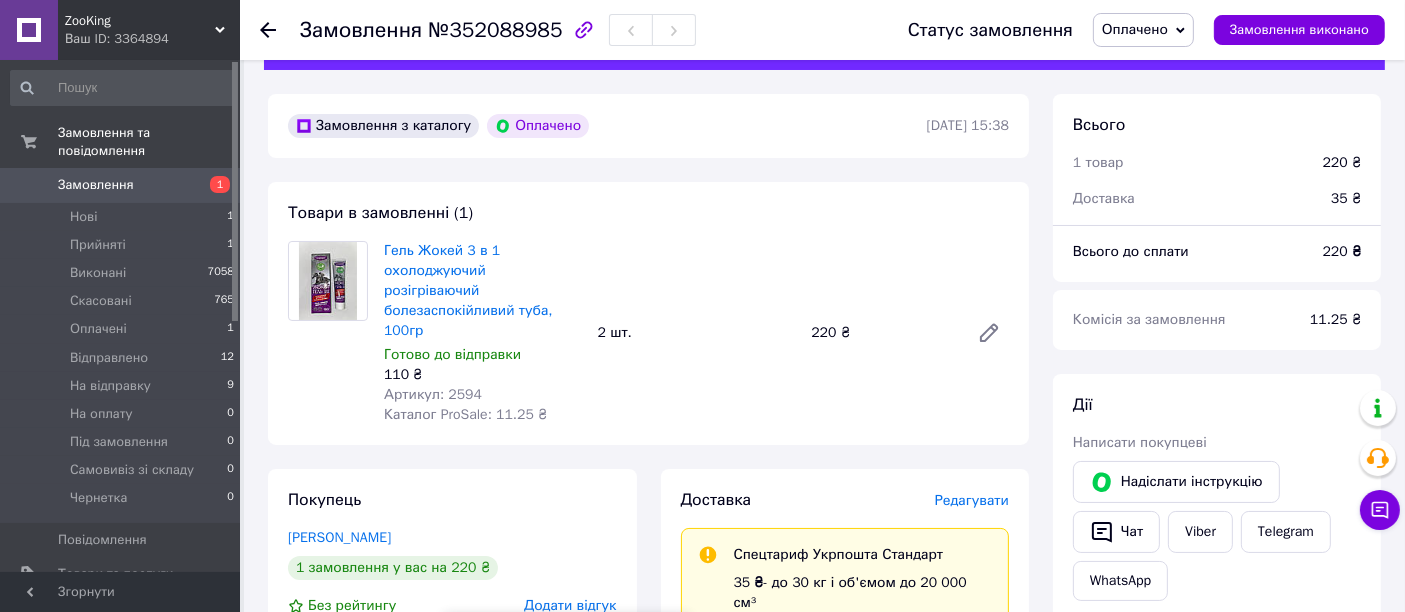 scroll, scrollTop: 0, scrollLeft: 0, axis: both 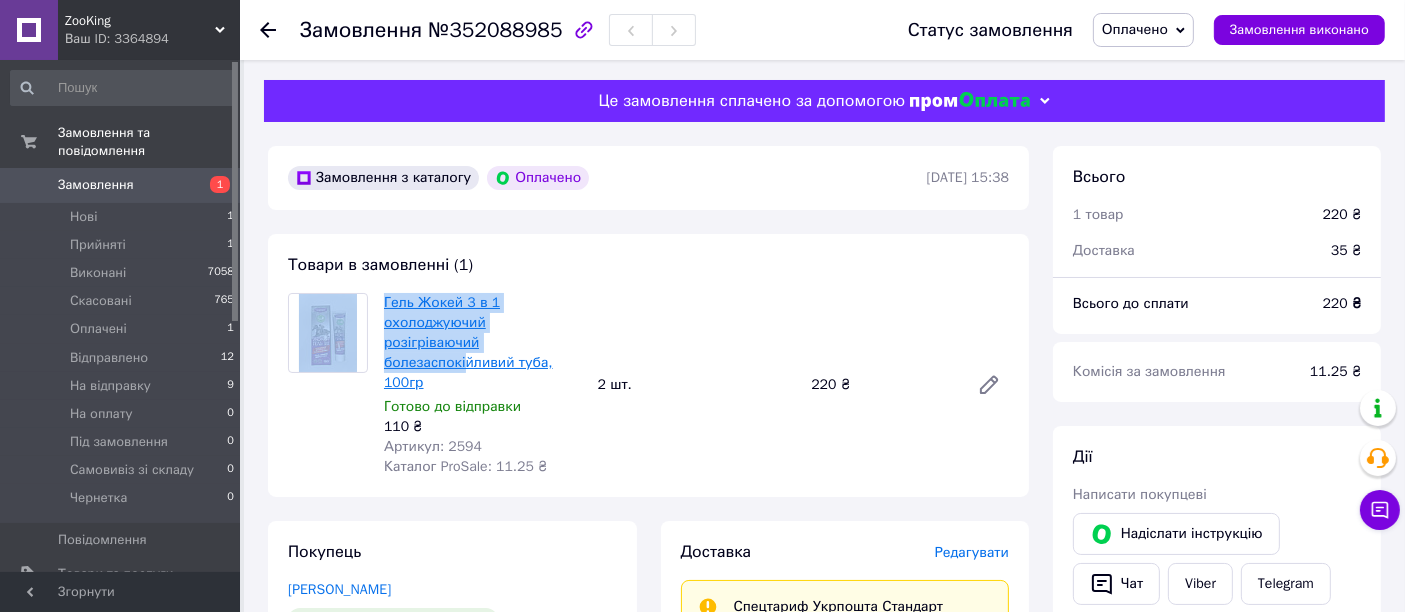 drag, startPoint x: 376, startPoint y: 287, endPoint x: 460, endPoint y: 348, distance: 103.81233 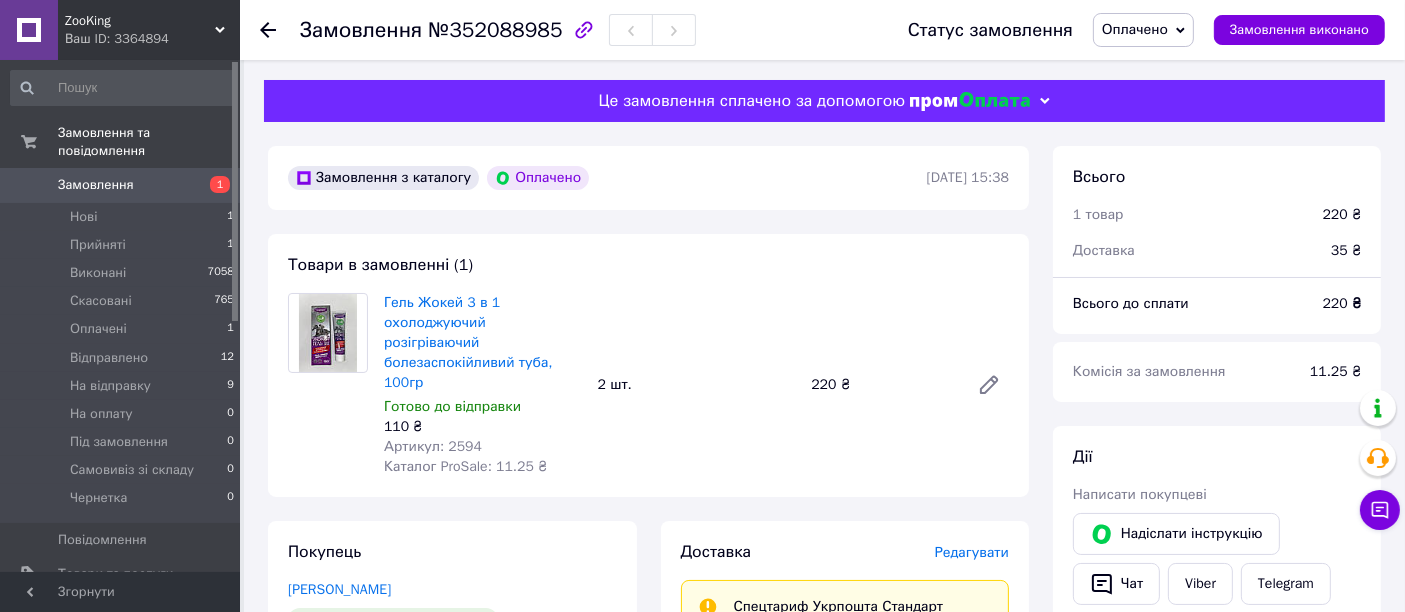 click on "Гель Жокей 3 в 1 охолоджуючий розігріваючий болезаспокійливий туба, 100гр" at bounding box center [483, 343] 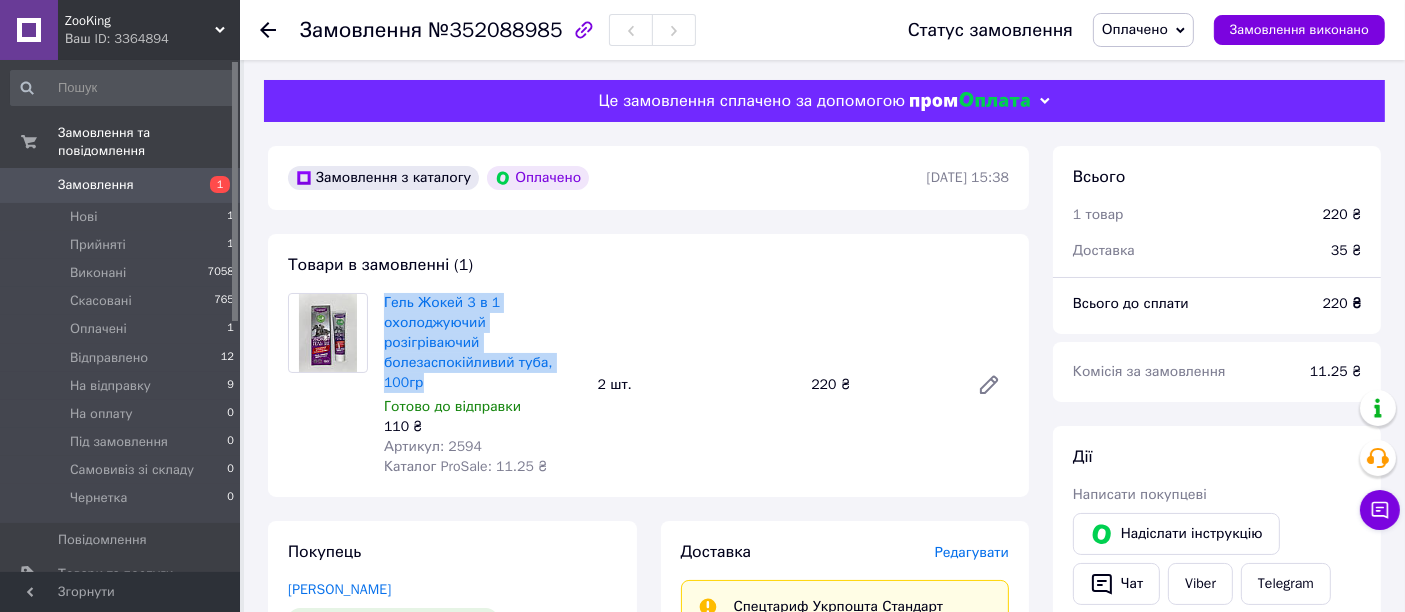 drag, startPoint x: 458, startPoint y: 361, endPoint x: 380, endPoint y: 299, distance: 99.63935 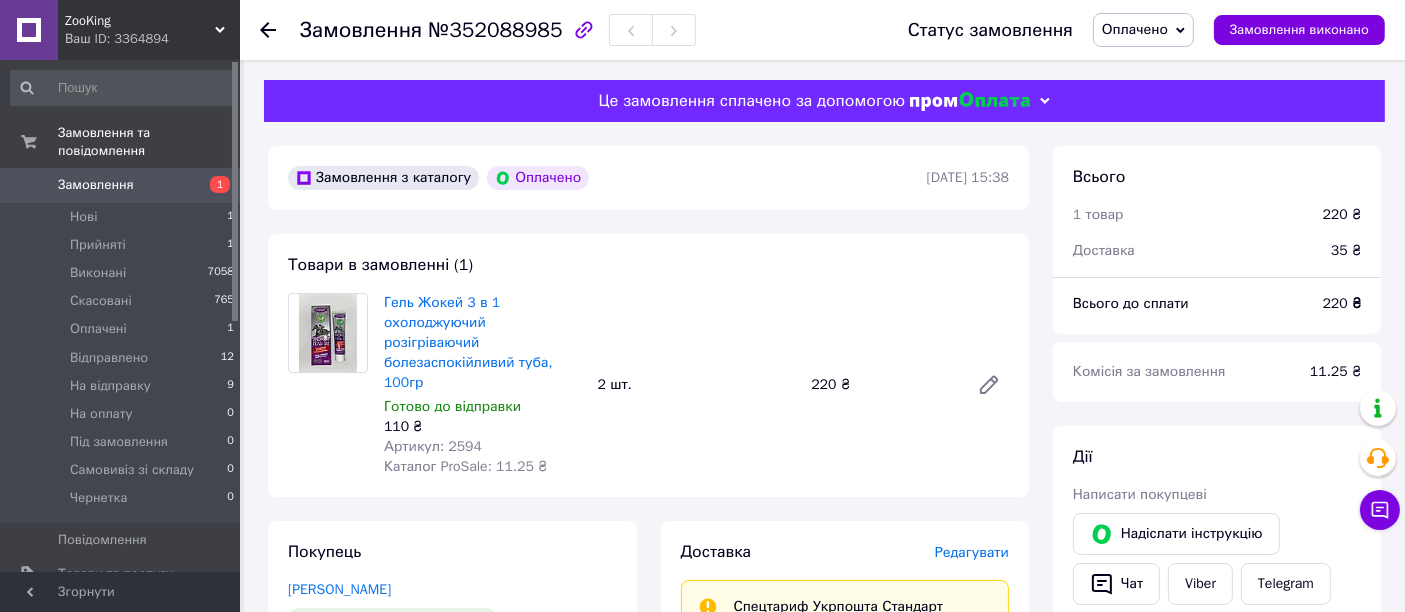 click on "Артикул: 2594" at bounding box center (433, 446) 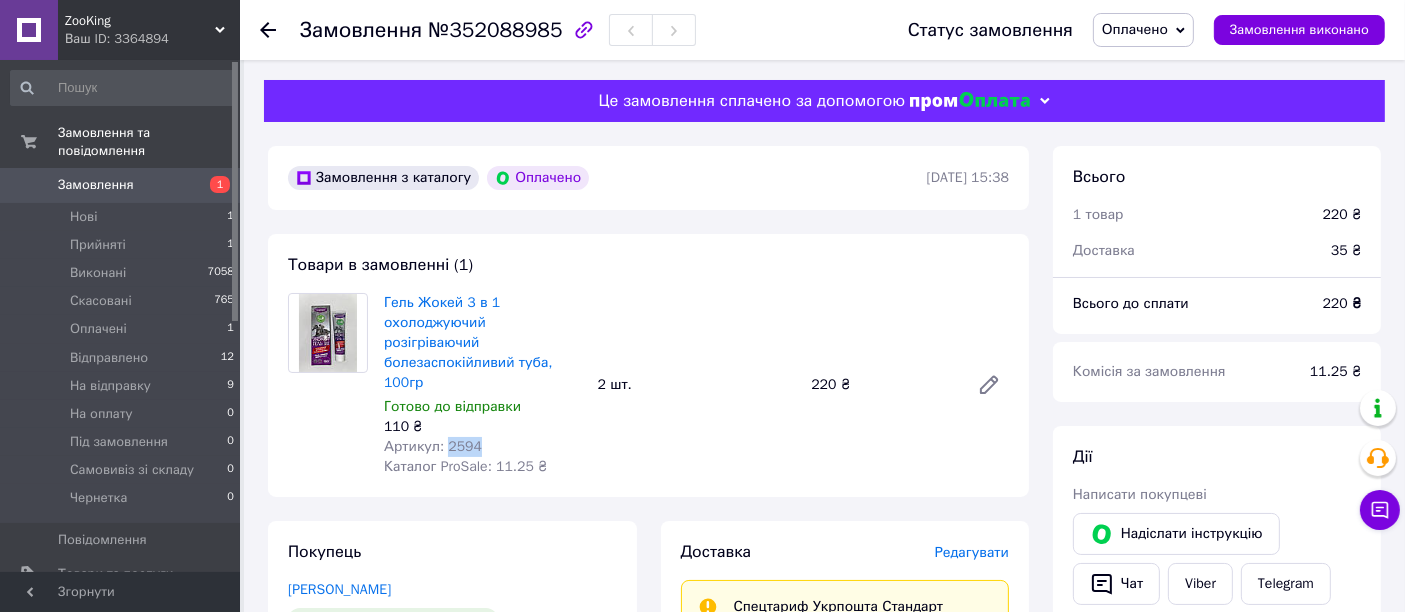 click on "Артикул: 2594" at bounding box center [433, 446] 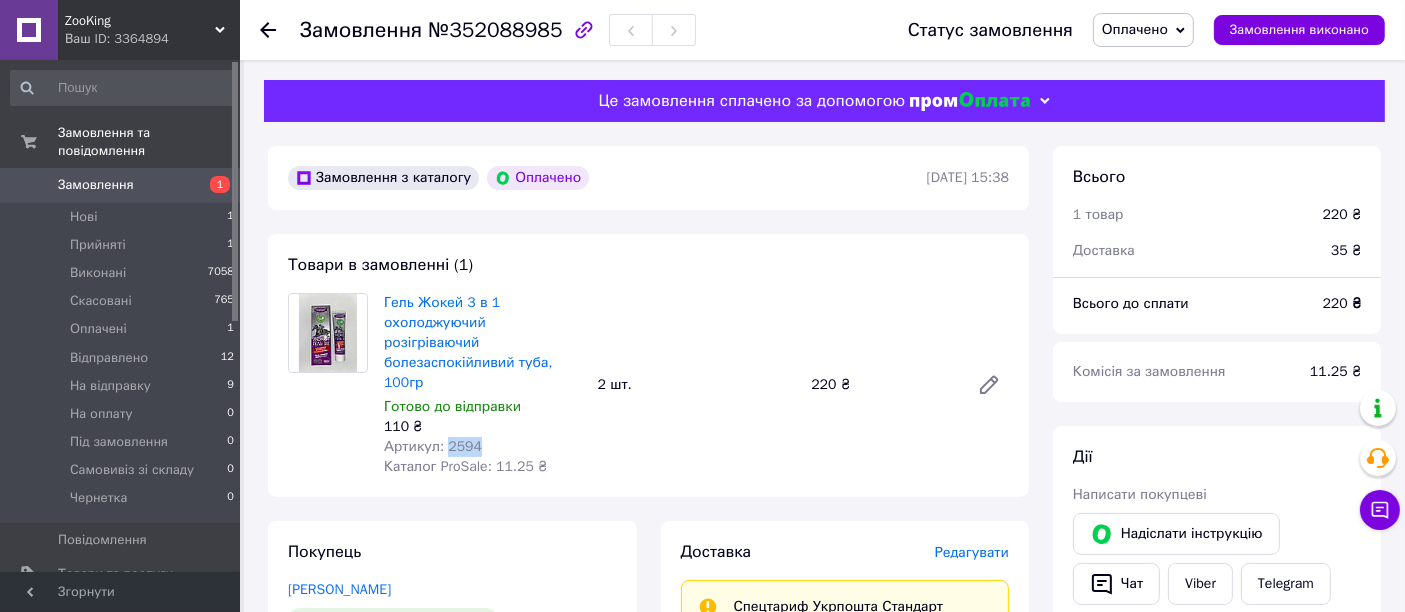 click on "Оплачено" at bounding box center [1143, 30] 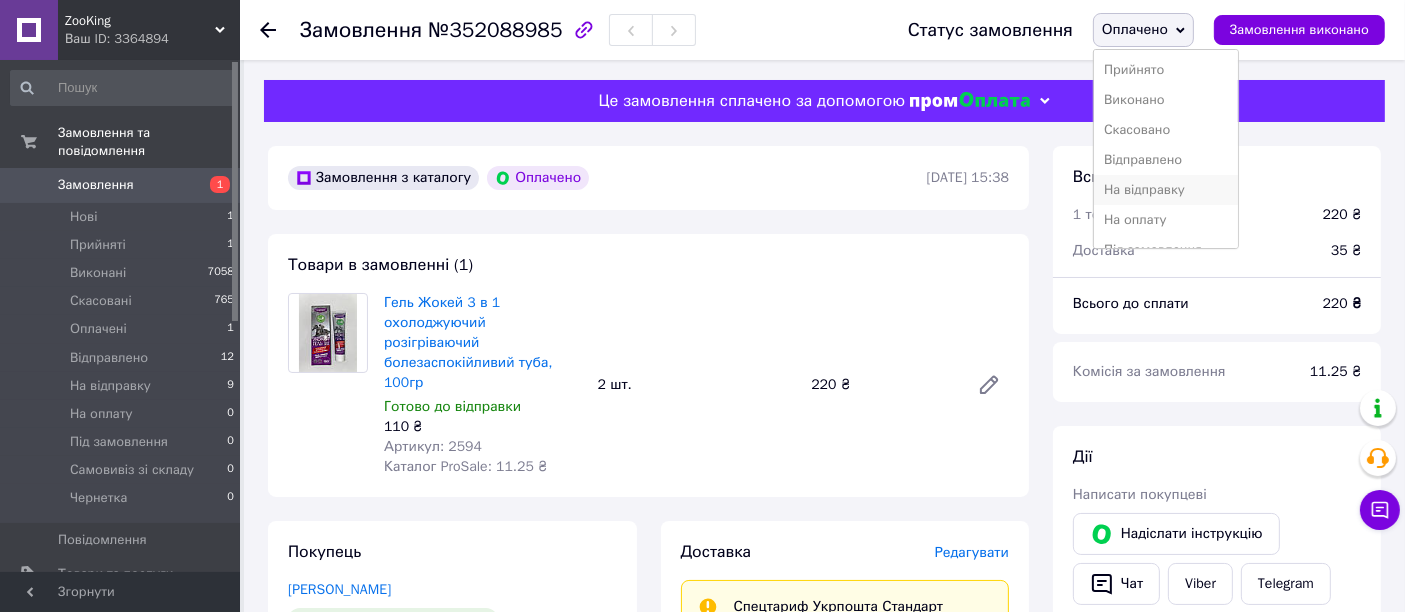 click on "На відправку" at bounding box center (1166, 190) 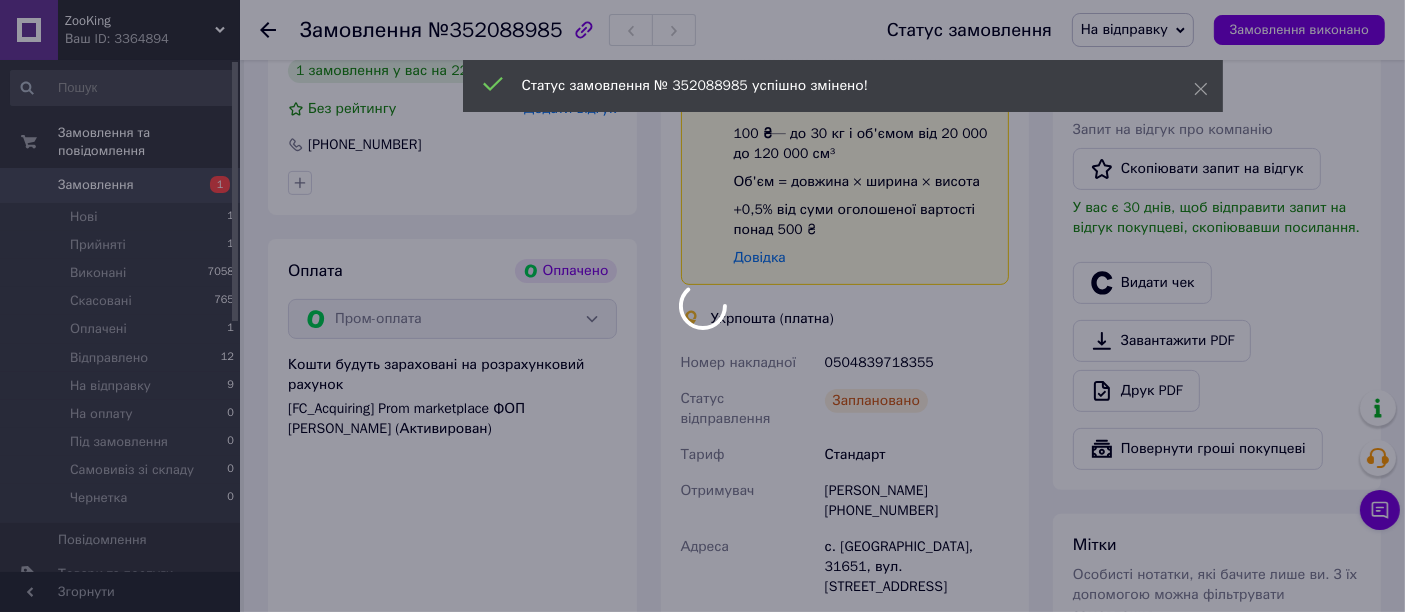 scroll, scrollTop: 666, scrollLeft: 0, axis: vertical 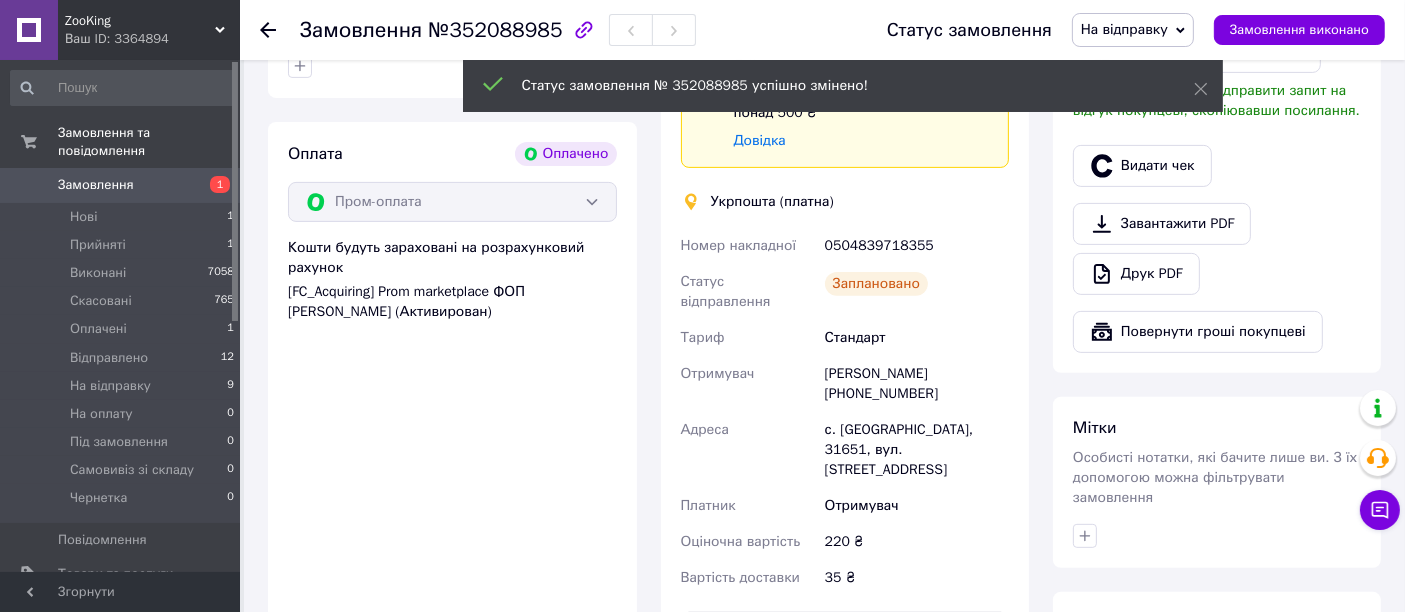 click on "Роздрукувати ярлик" at bounding box center [845, 632] 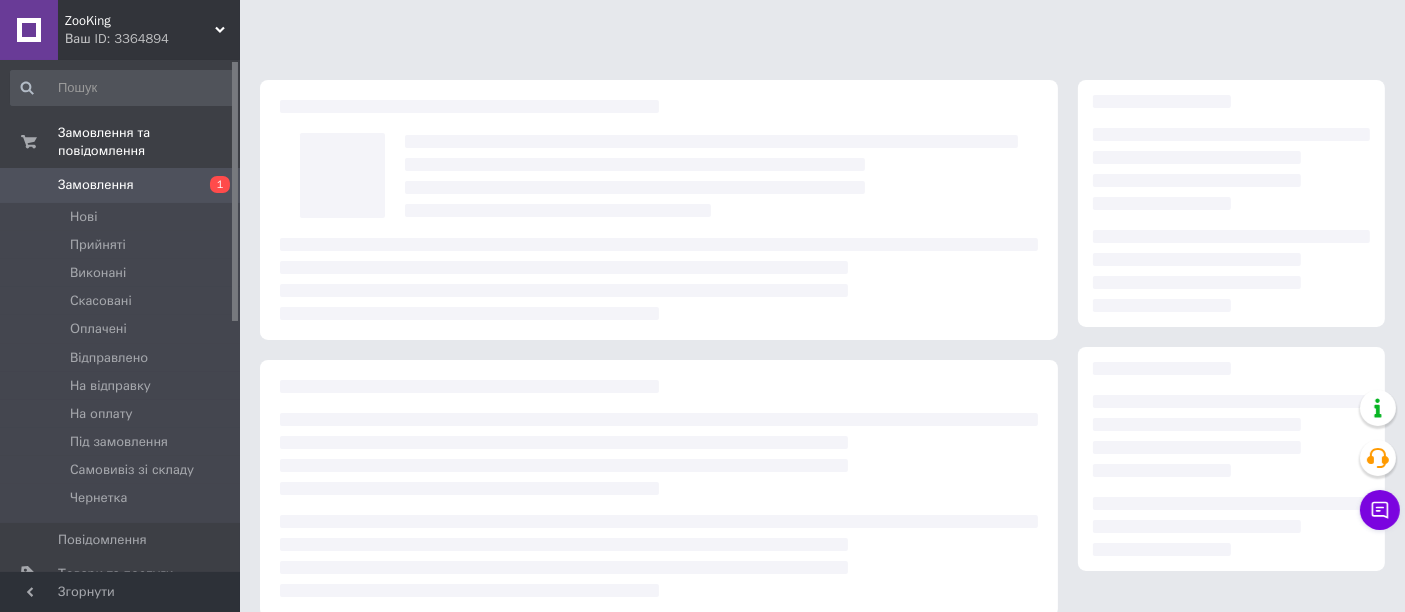 scroll, scrollTop: 300, scrollLeft: 0, axis: vertical 